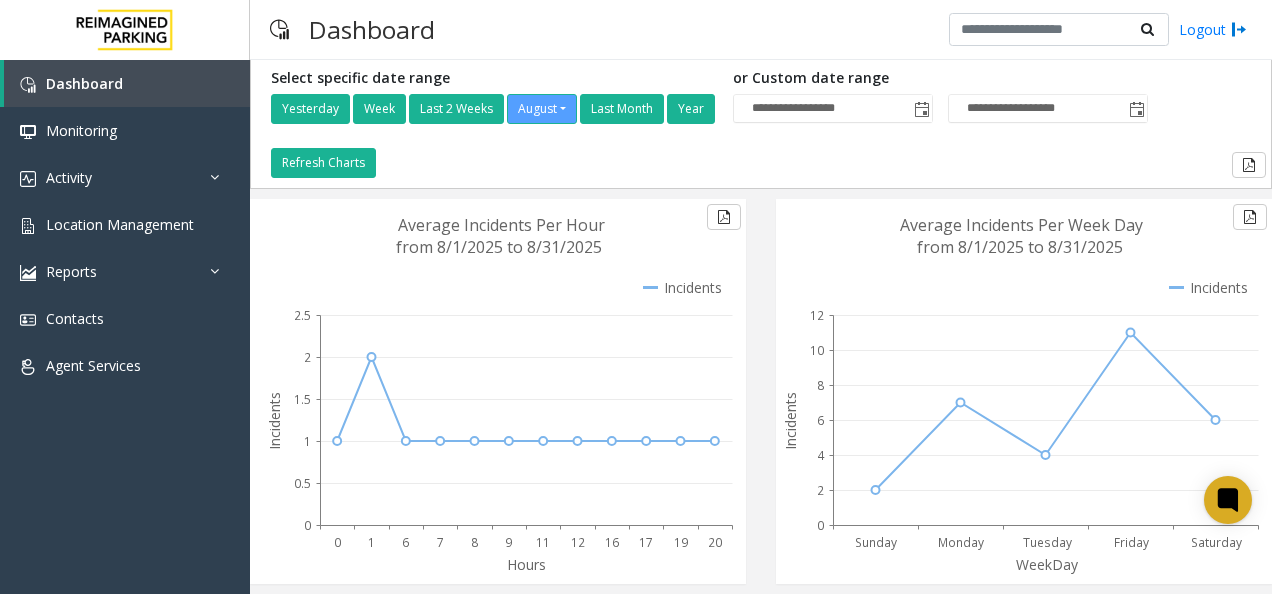 scroll, scrollTop: 0, scrollLeft: 0, axis: both 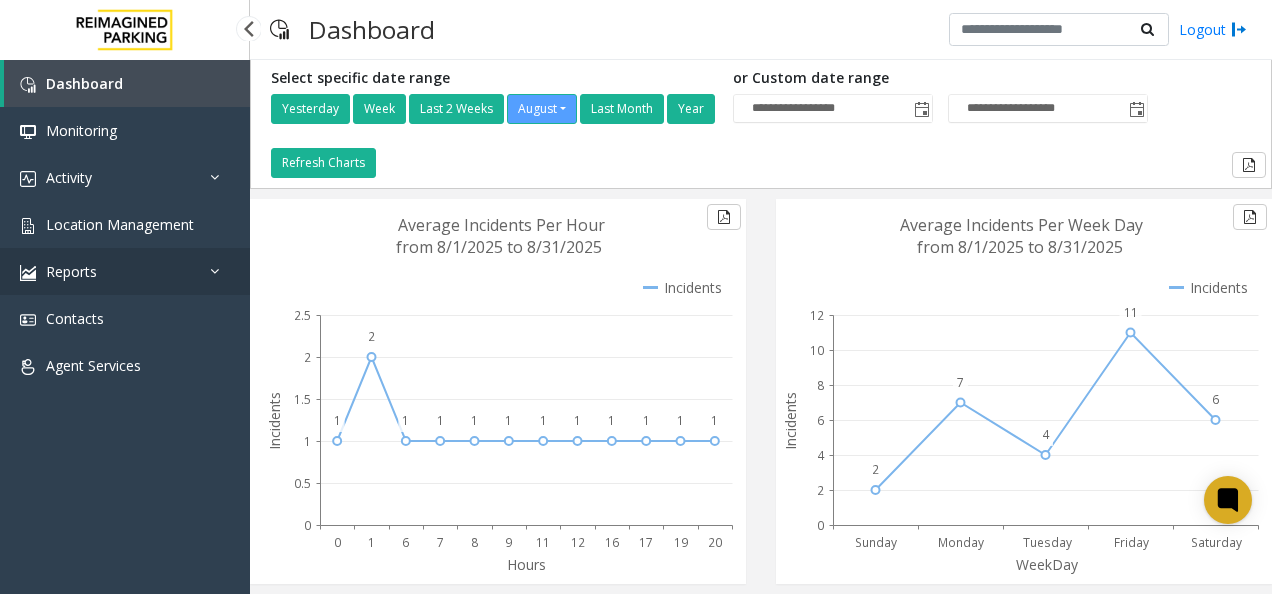 click on "Reports" at bounding box center (125, 271) 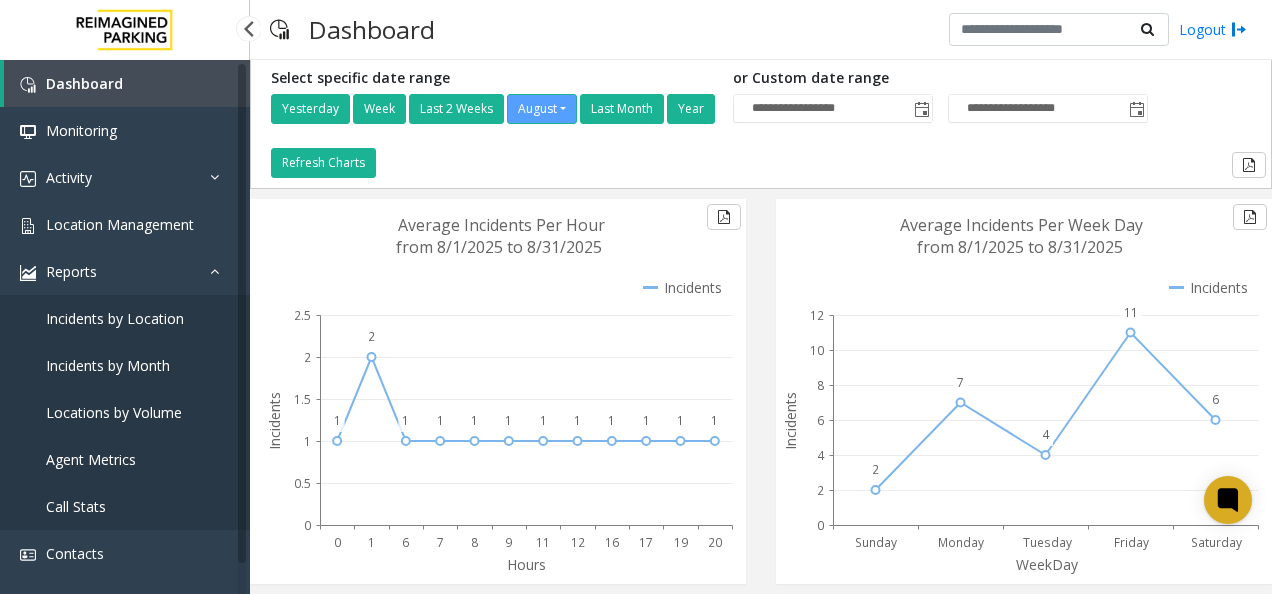 click on "Incidents by Month" at bounding box center (108, 365) 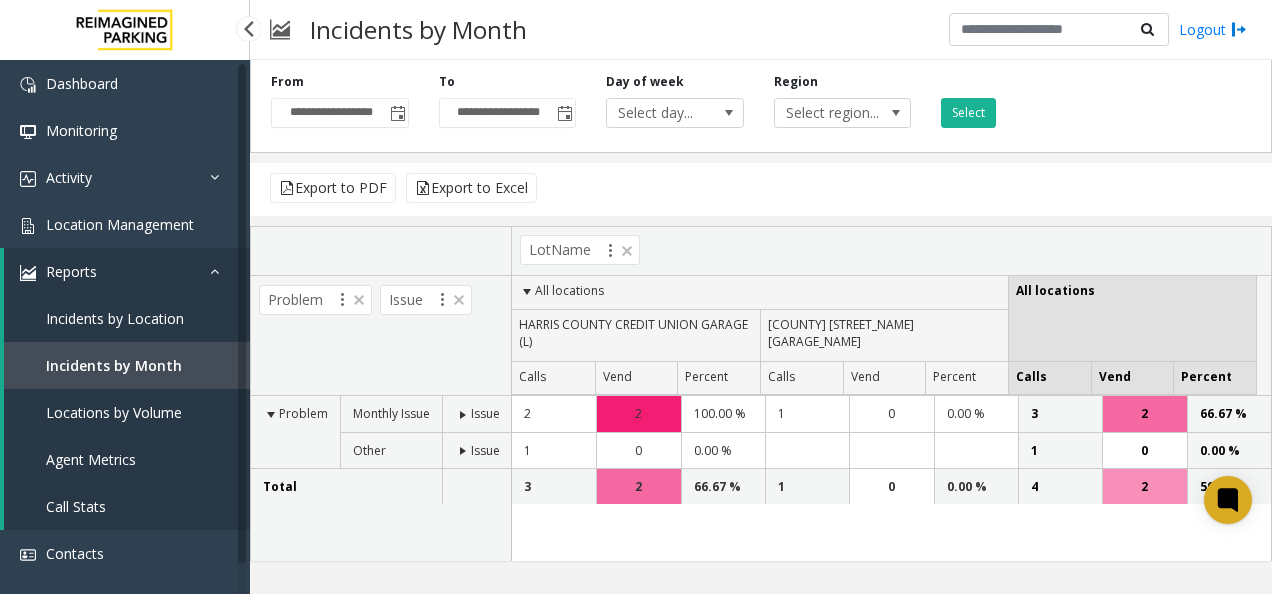 click on "Incidents by Location" at bounding box center [115, 318] 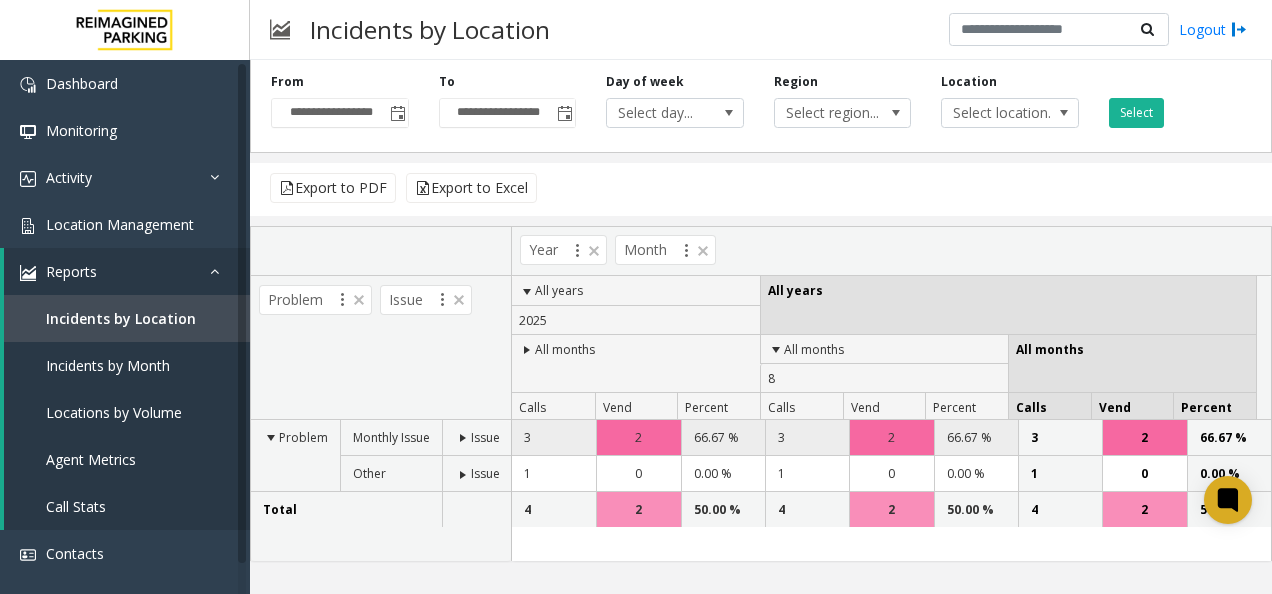click on "2" 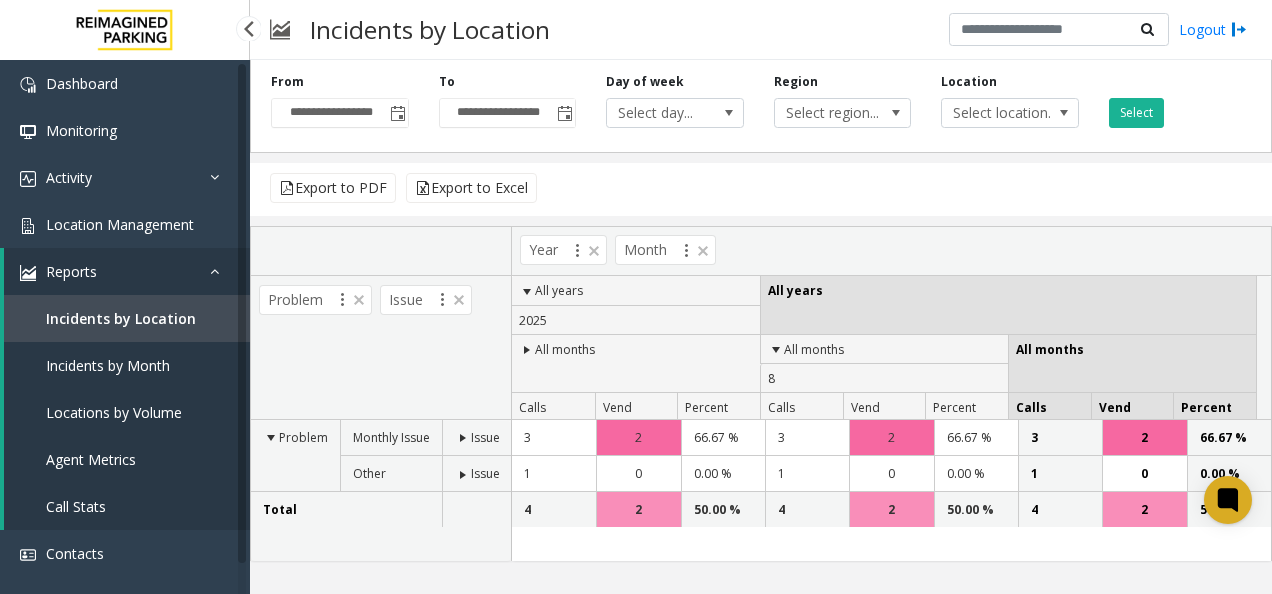 click on "Locations by Volume" at bounding box center (114, 412) 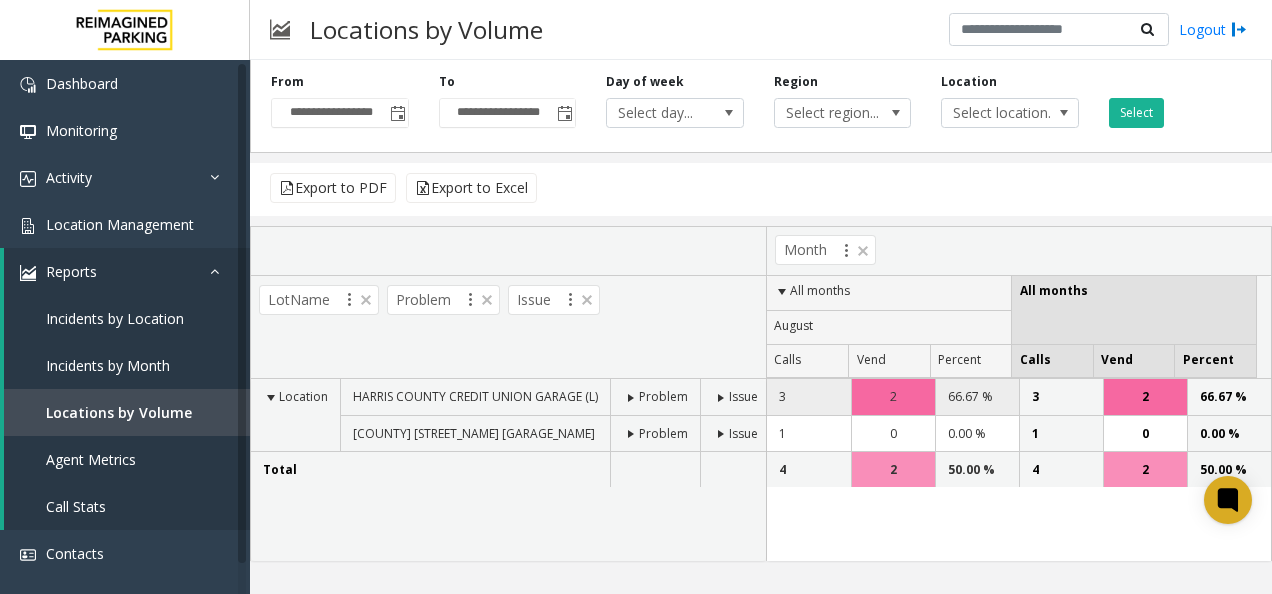 click on "2" 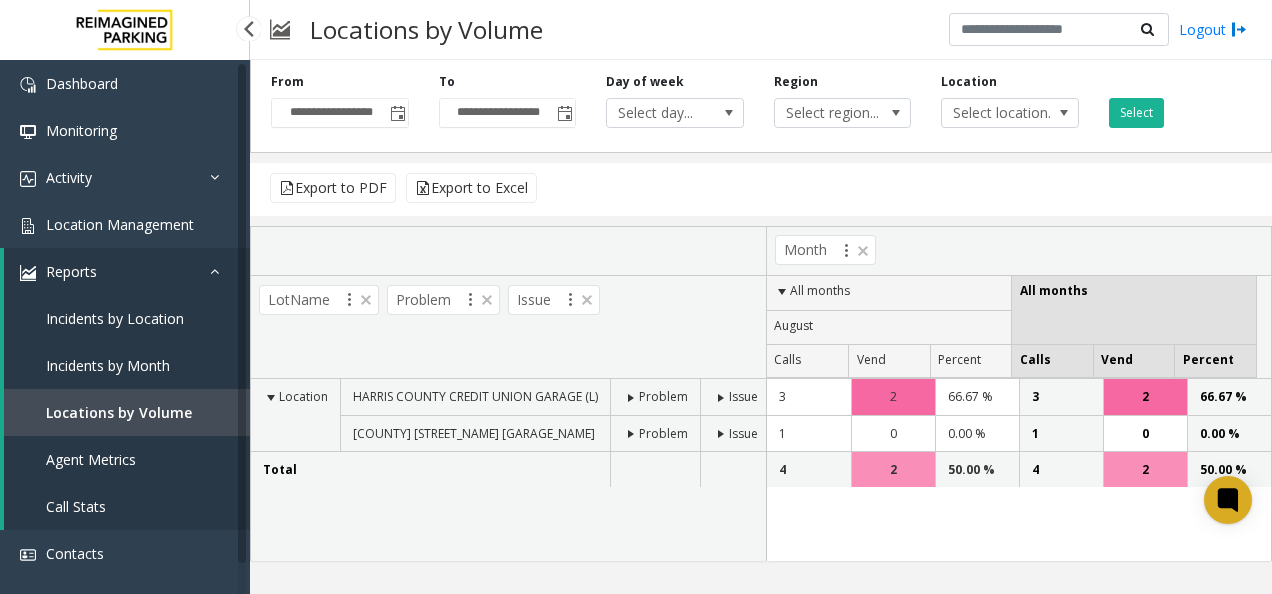 click on "Agent Metrics" at bounding box center [127, 459] 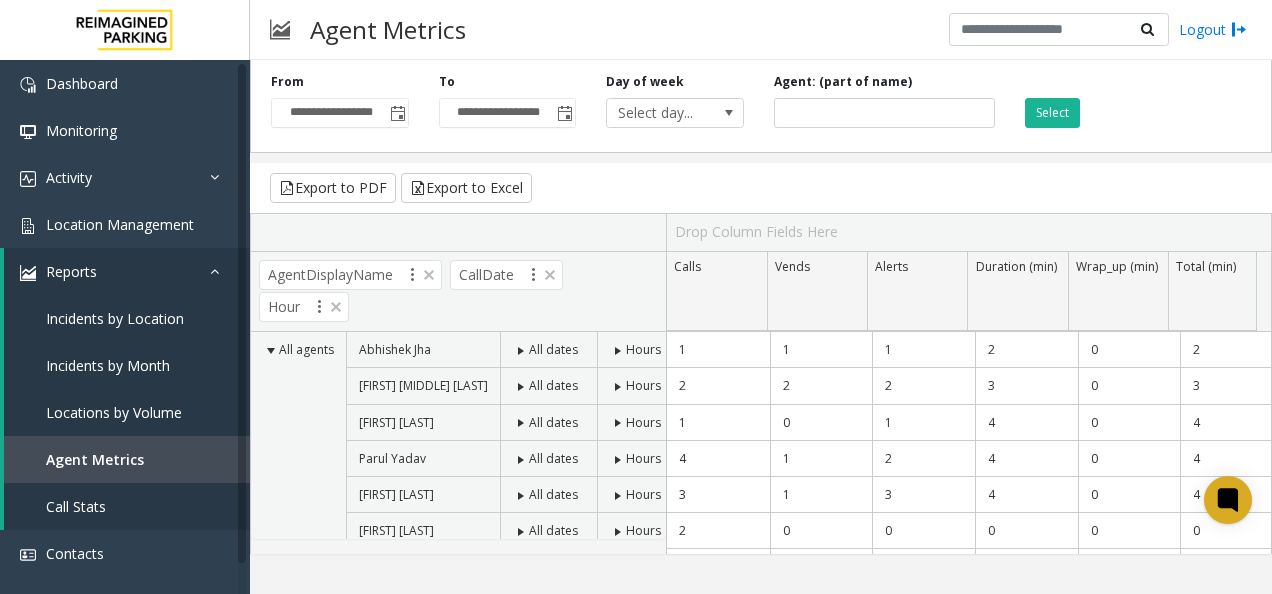scroll, scrollTop: 120, scrollLeft: 0, axis: vertical 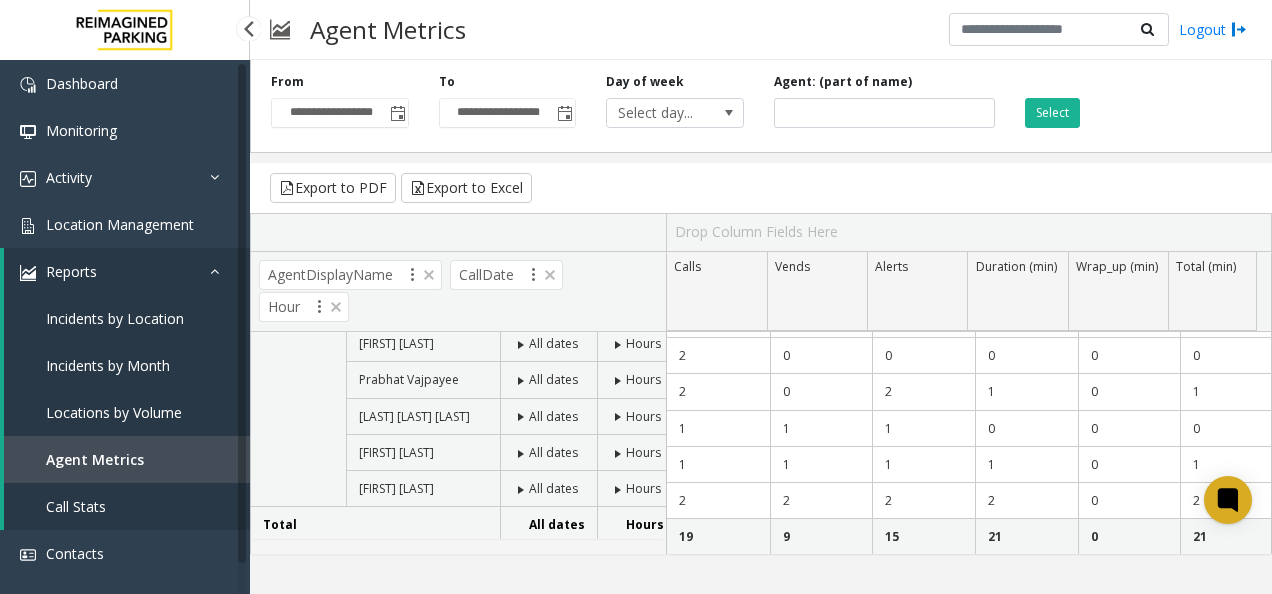 click on "Incidents by Location" at bounding box center (115, 318) 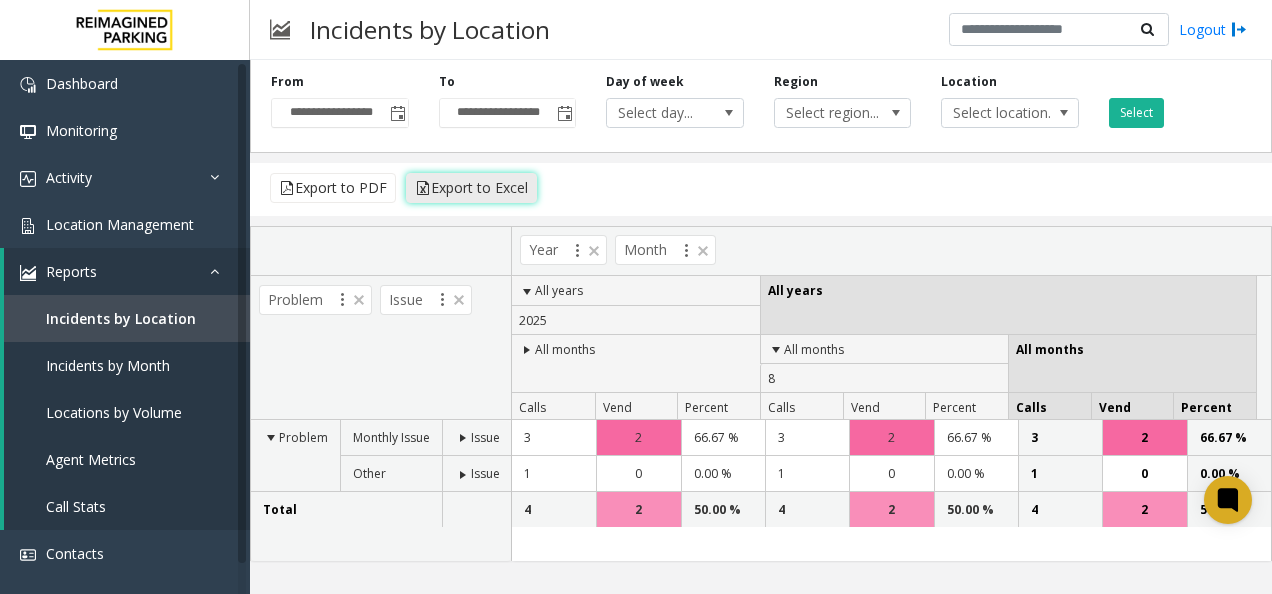 click on "Export to Excel" 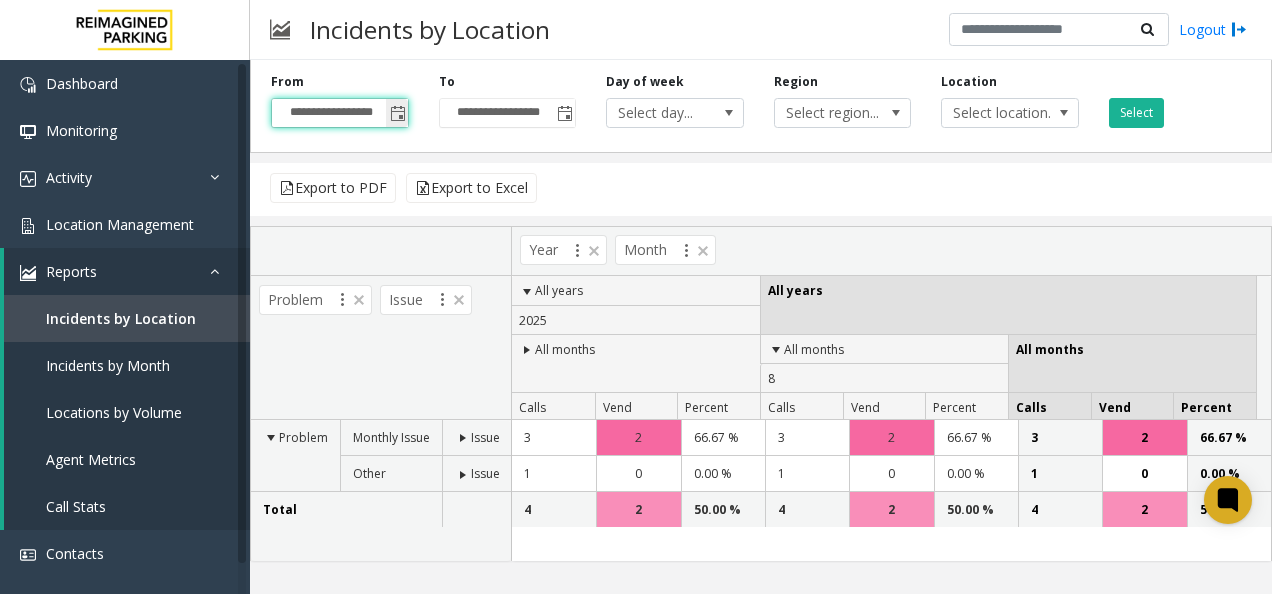 click on "**********" at bounding box center (340, 113) 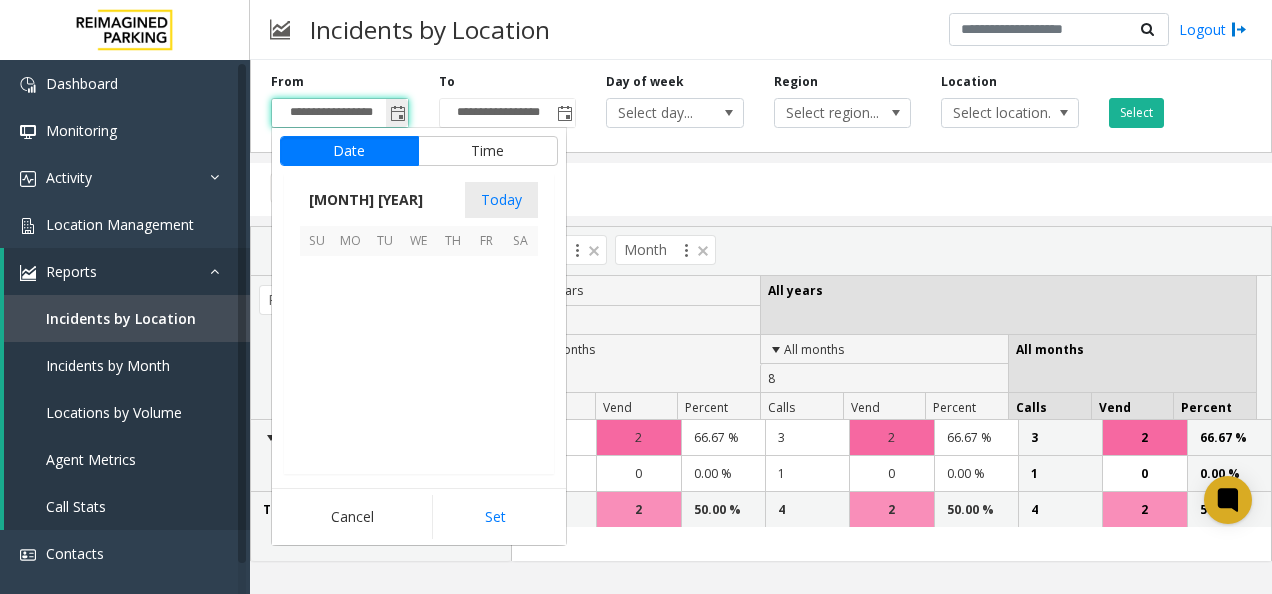 scroll, scrollTop: 358666, scrollLeft: 0, axis: vertical 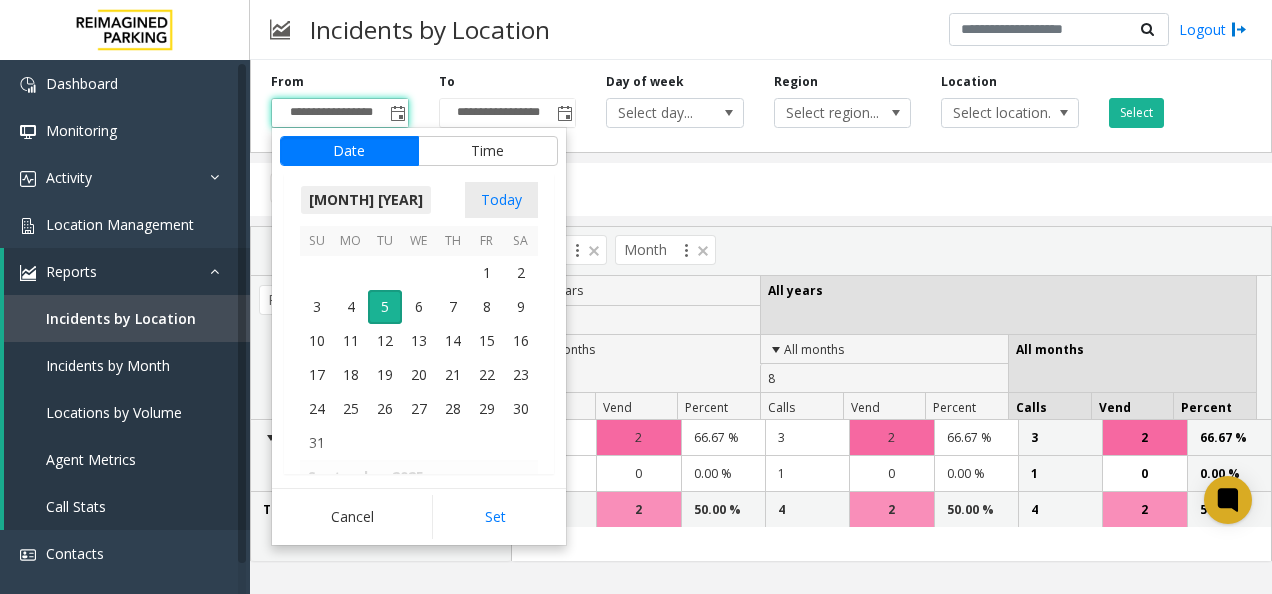 click on "[MONTH] [YEAR]" at bounding box center (366, 200) 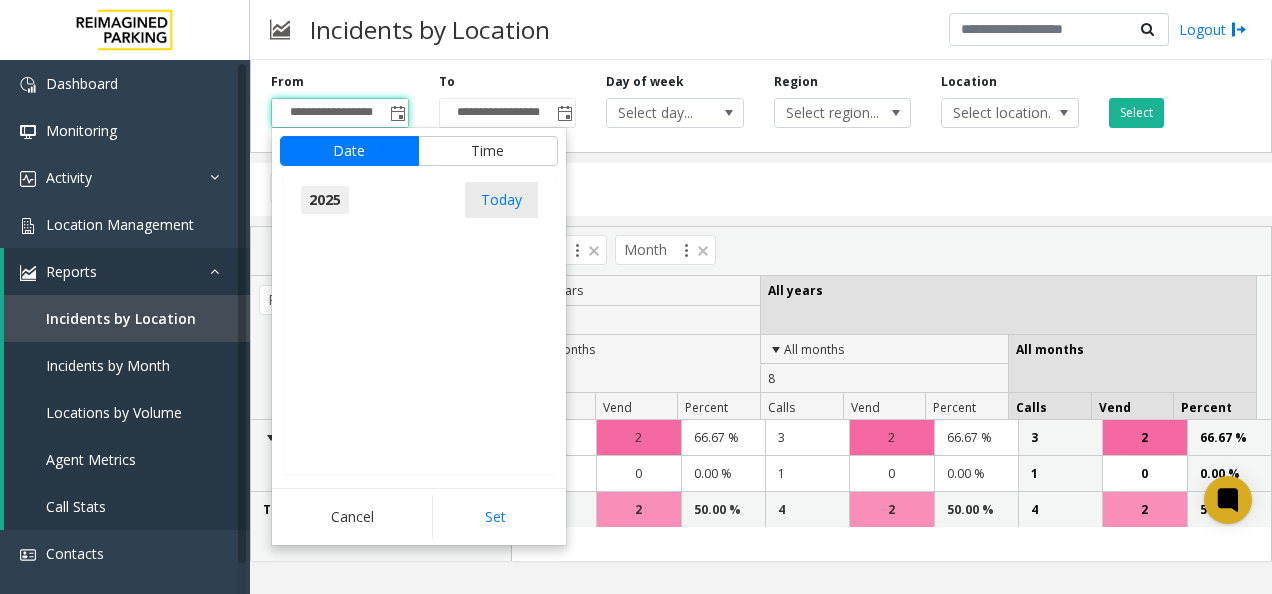 scroll, scrollTop: 21347, scrollLeft: 0, axis: vertical 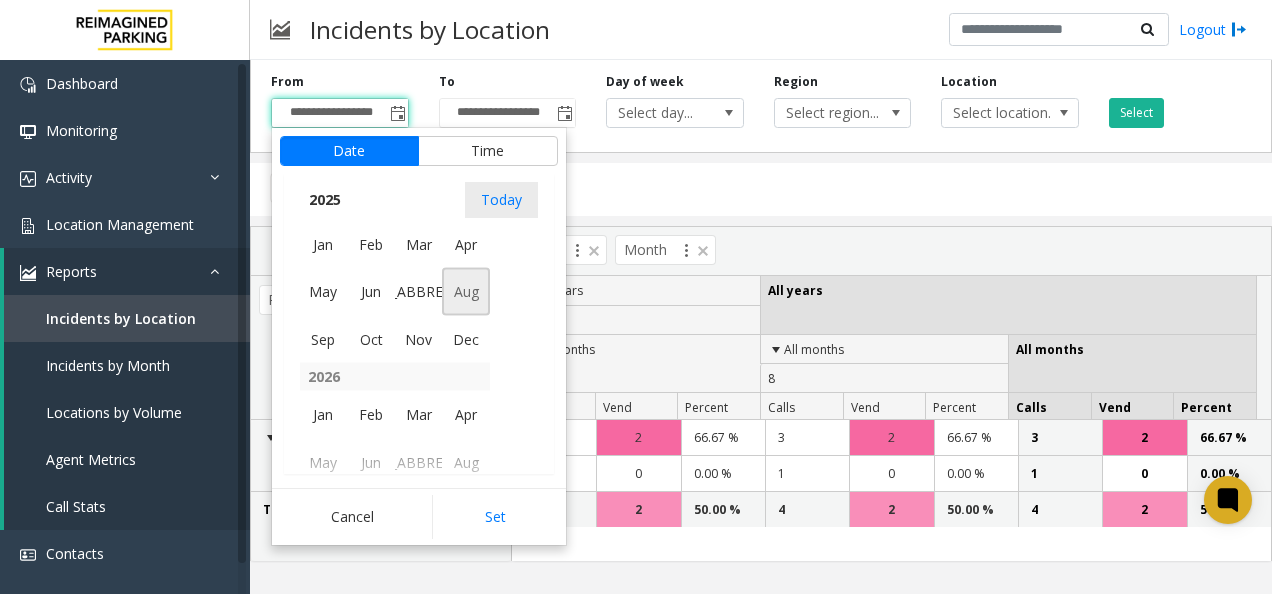 click on "[MONTH_ABBREVIATION]" at bounding box center (419, 292) 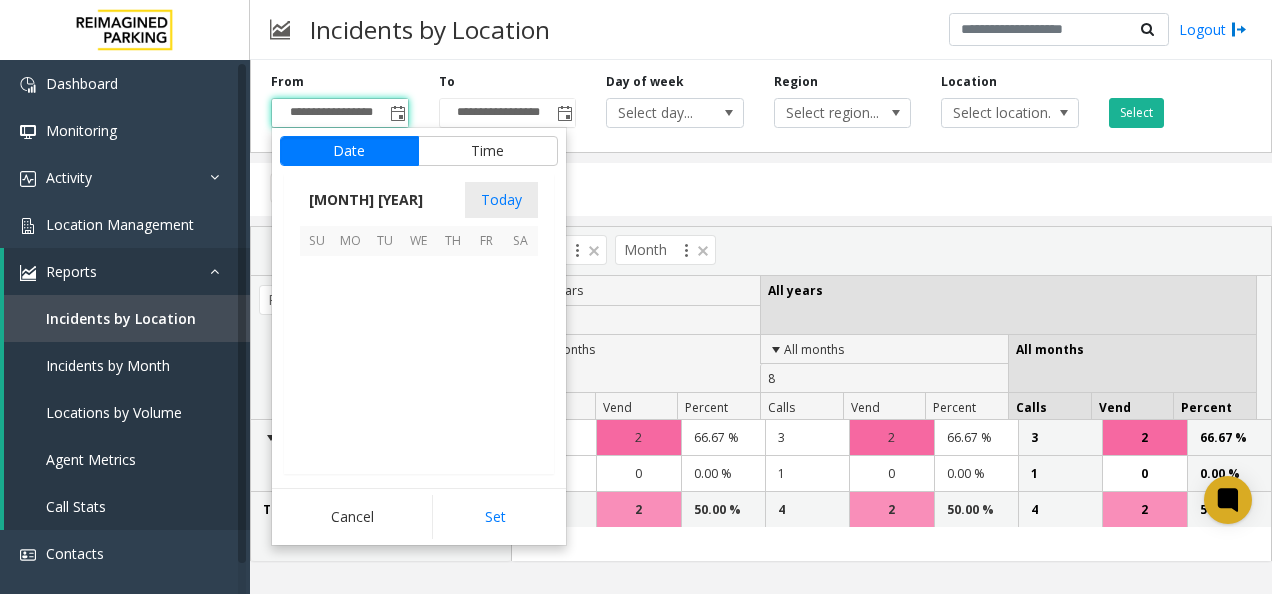 scroll, scrollTop: 358428, scrollLeft: 0, axis: vertical 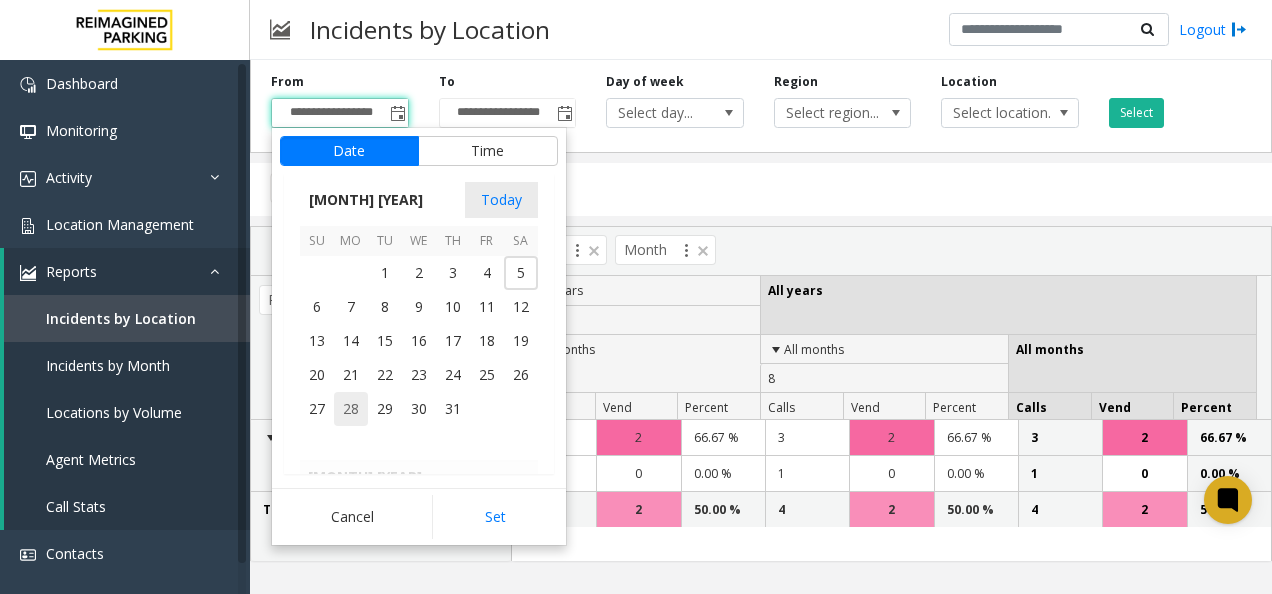 click on "28" at bounding box center [351, 409] 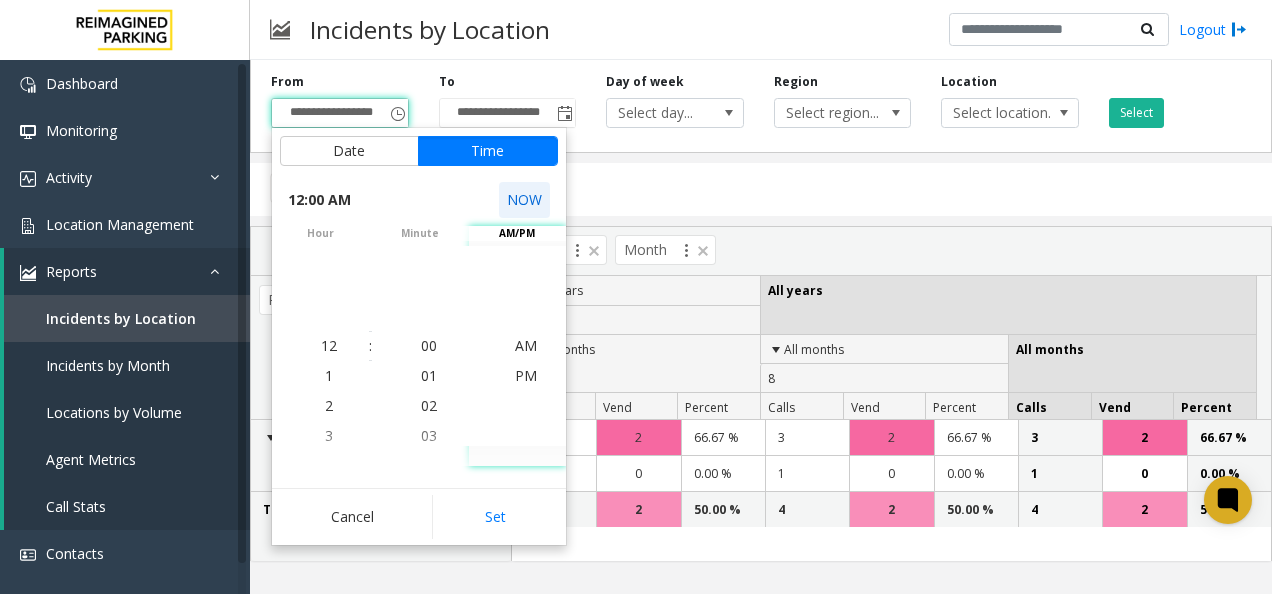 click on "NOW" 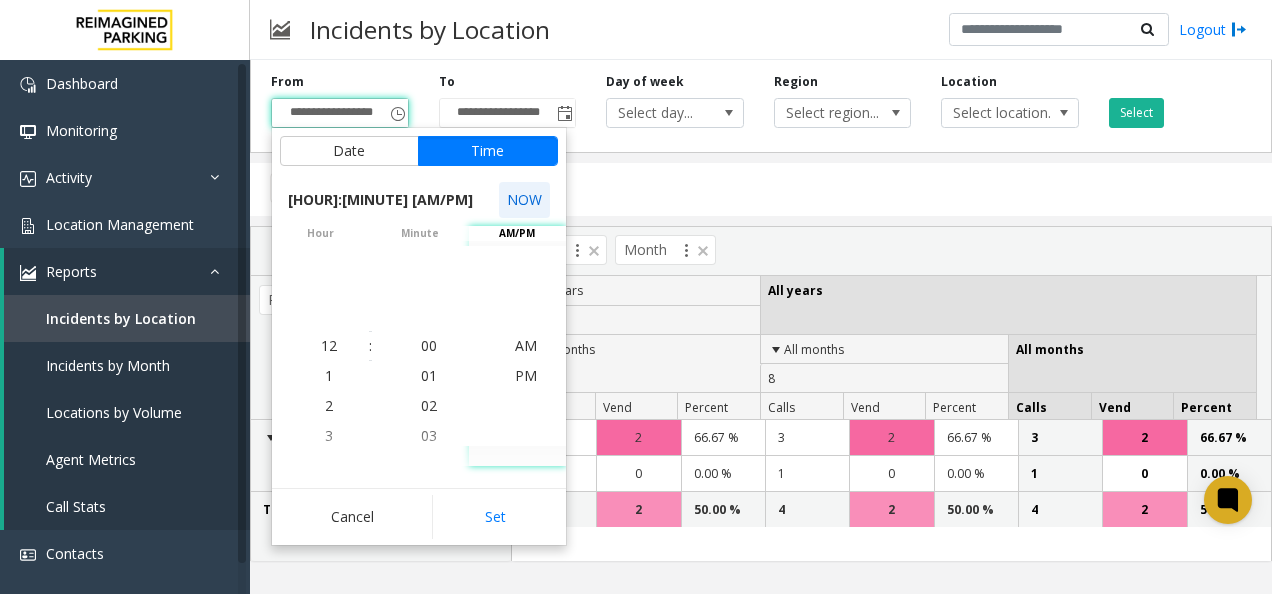 scroll, scrollTop: 270, scrollLeft: 0, axis: vertical 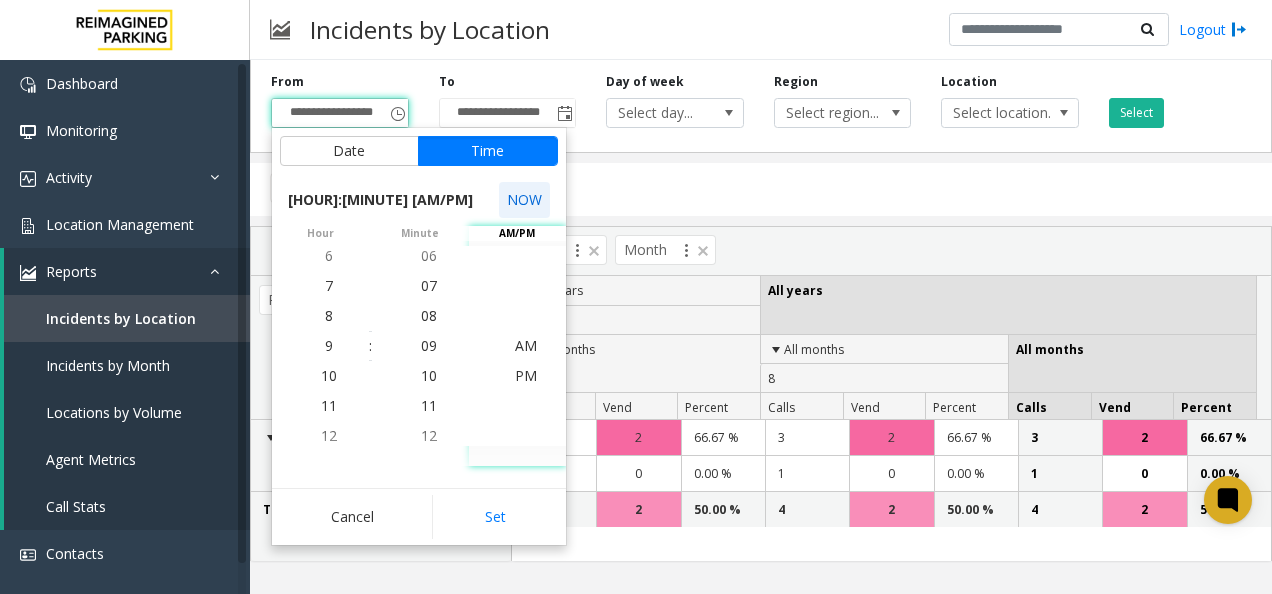 click on "NOW" 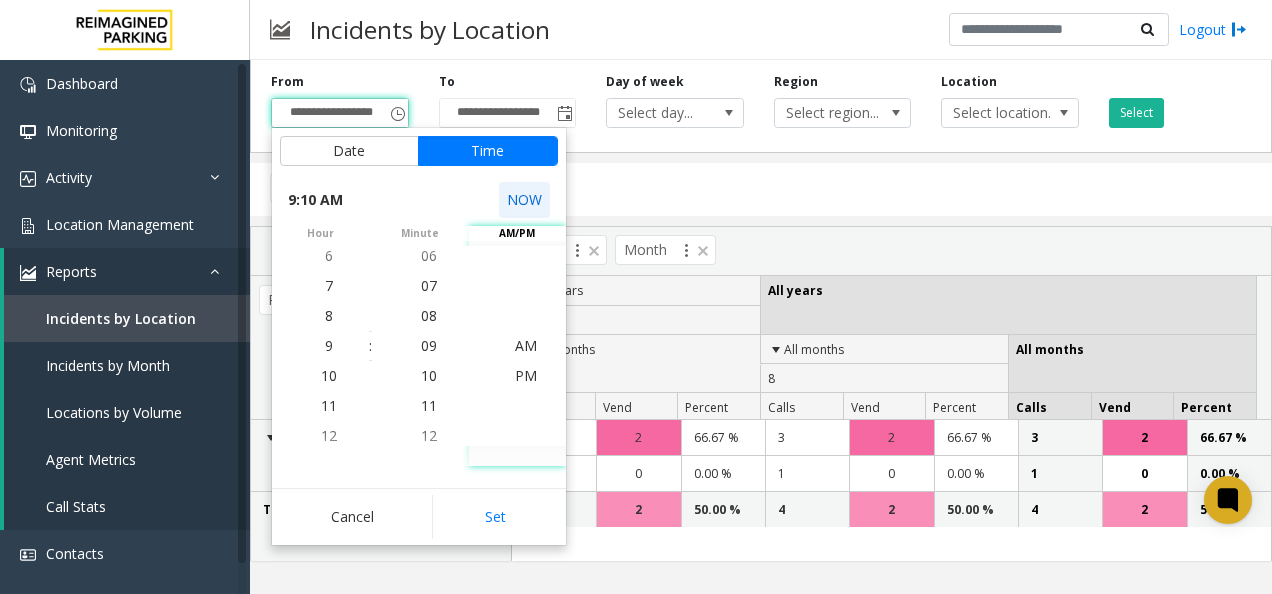 scroll, scrollTop: 300, scrollLeft: 0, axis: vertical 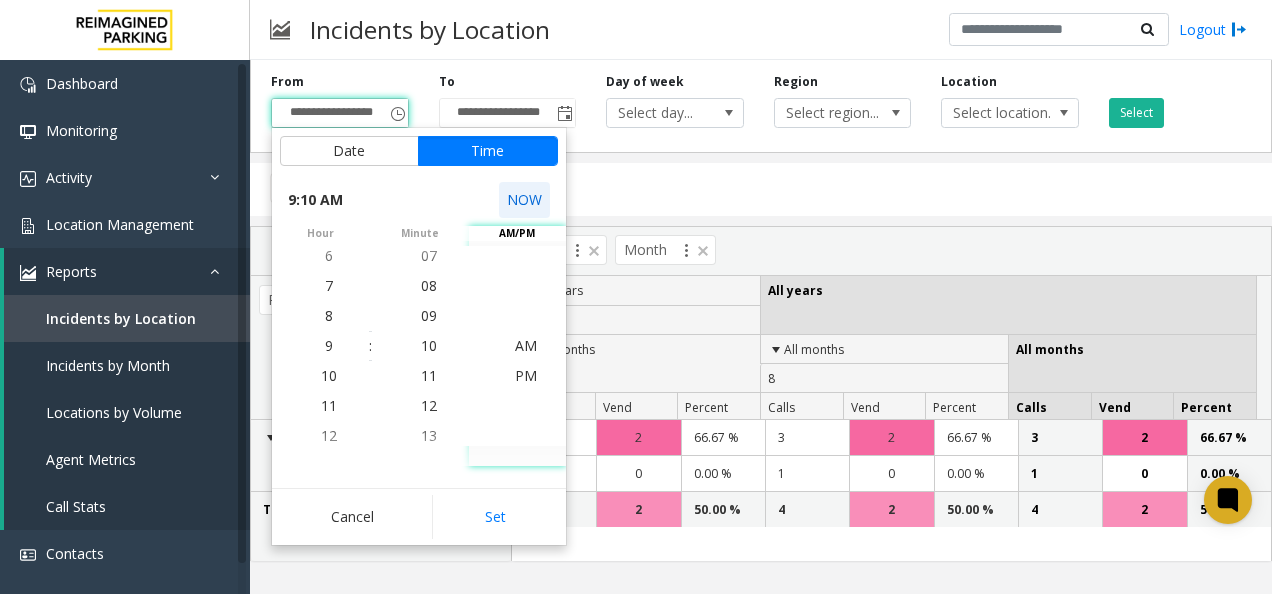 click on "NOW" 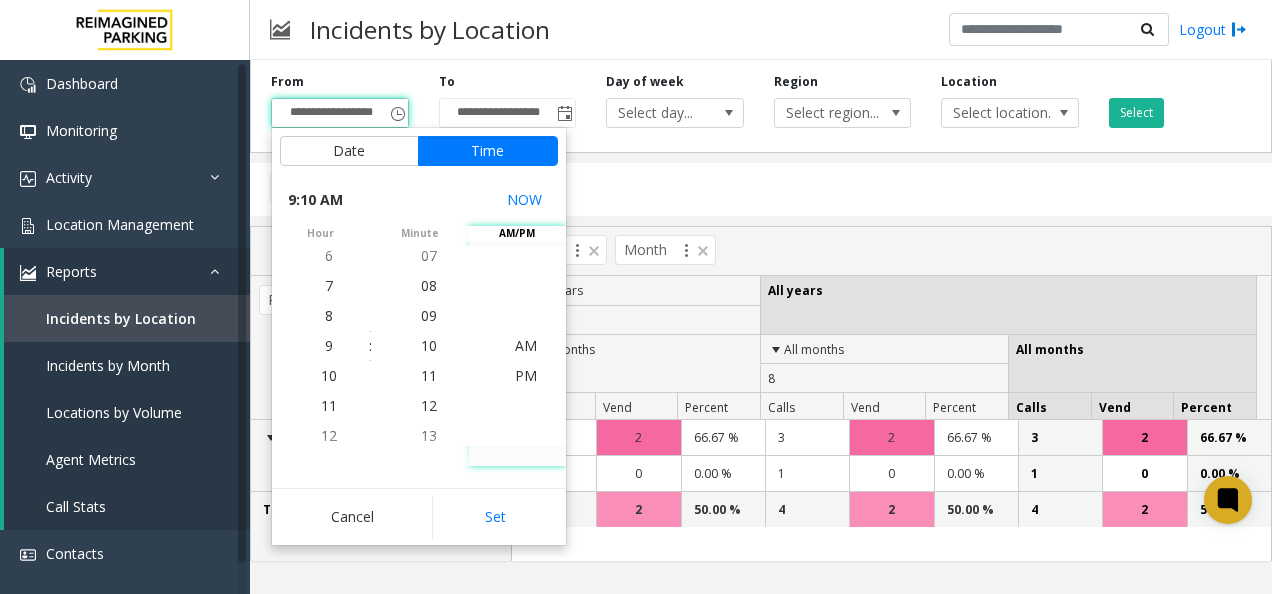 click on "Export to PDF  Export to Excel" 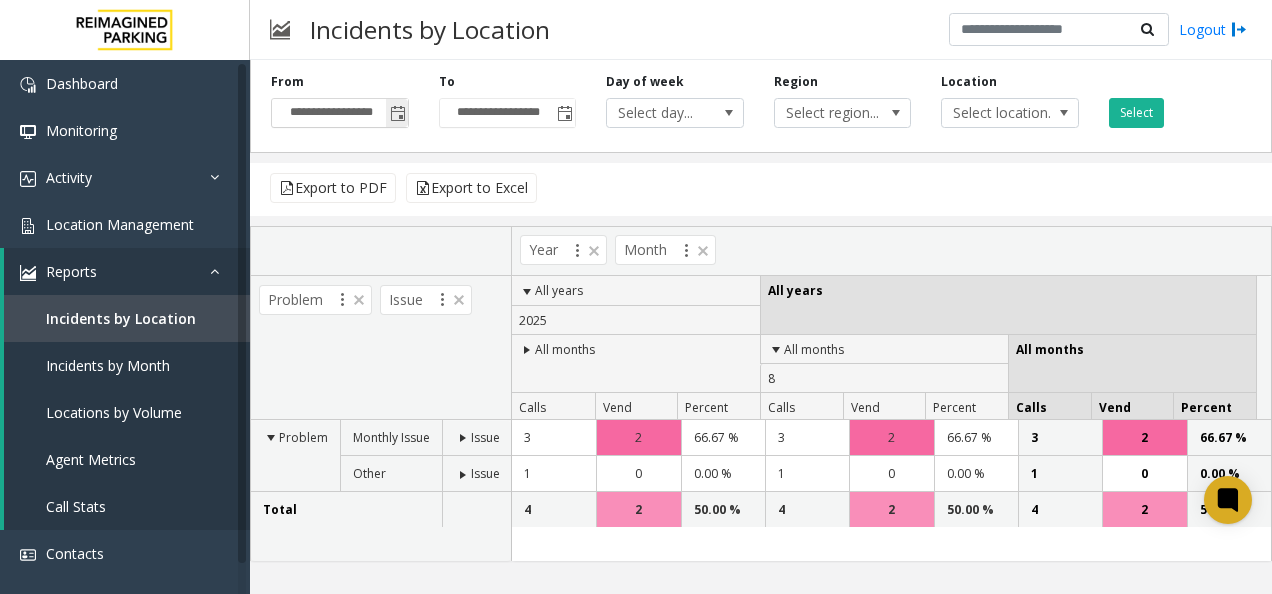 click on "**********" at bounding box center (340, 113) 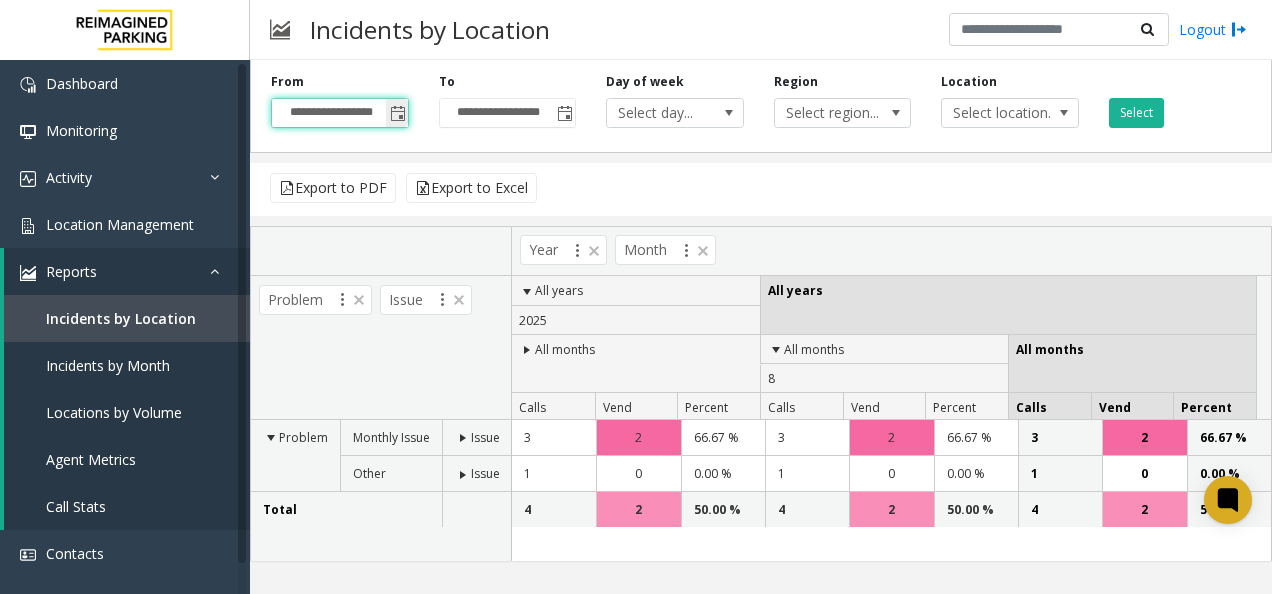 click 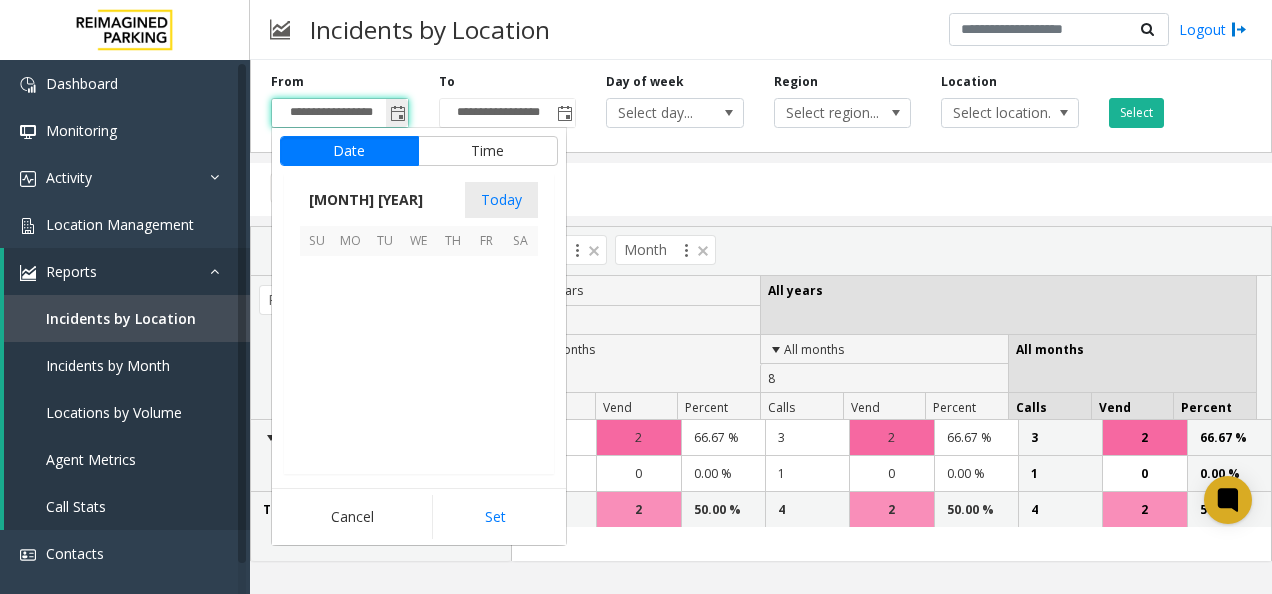 scroll, scrollTop: 358666, scrollLeft: 0, axis: vertical 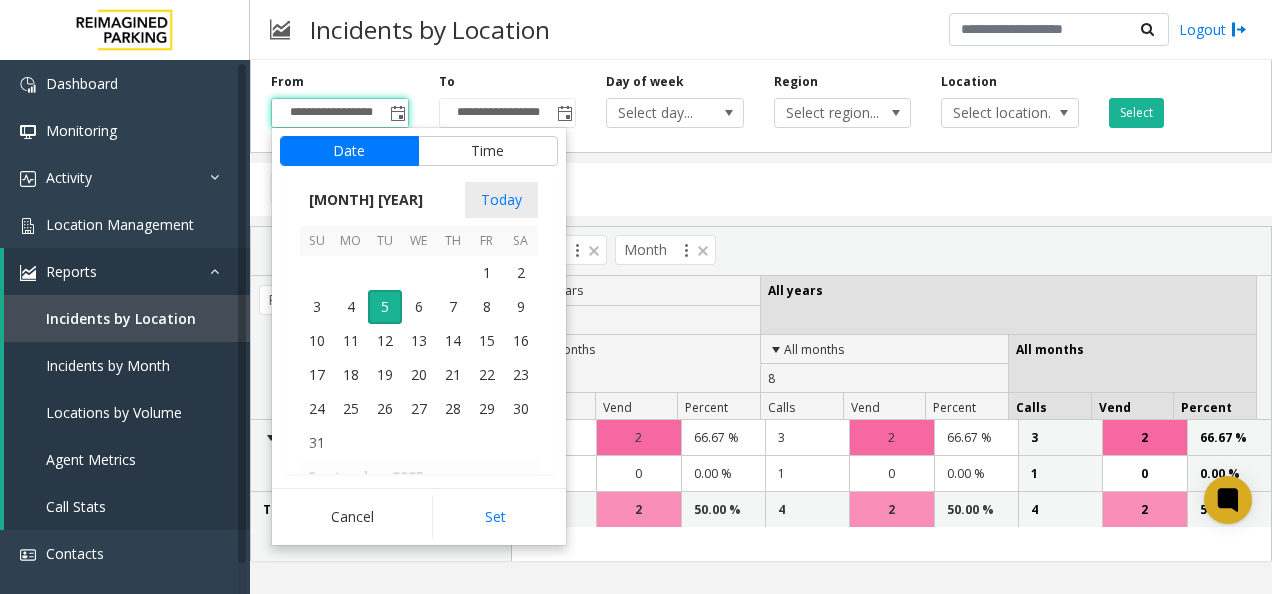 click on "[MONTH] [YEAR]" at bounding box center [366, 200] 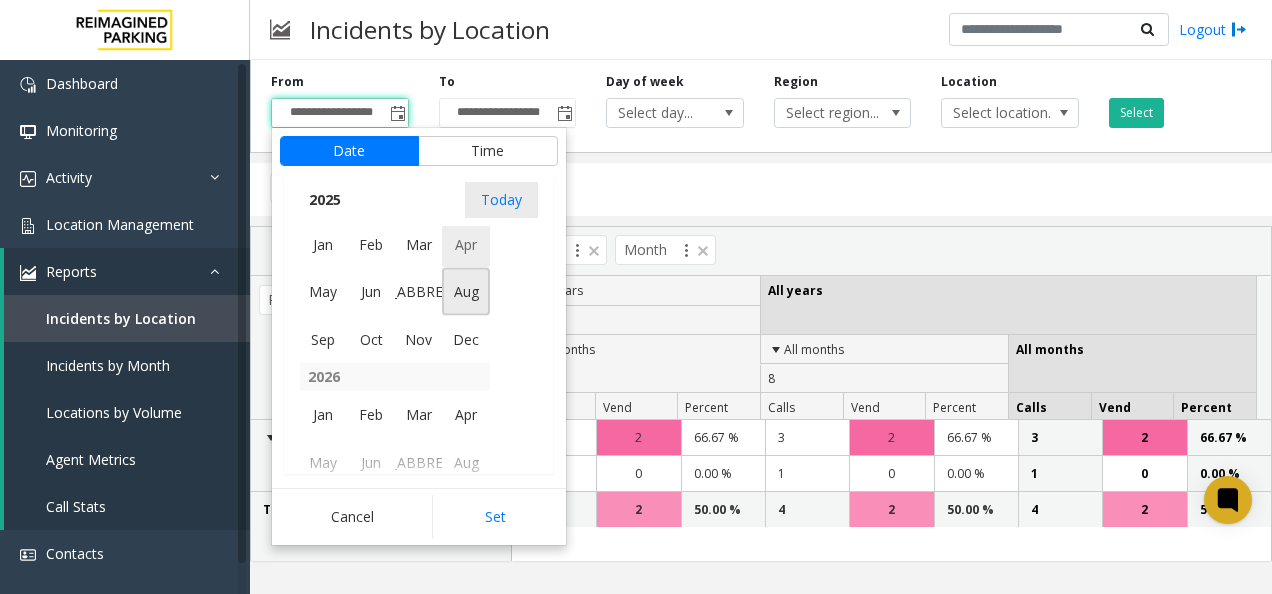 click on "[MONTH_ABBREVIATION]" at bounding box center [419, 292] 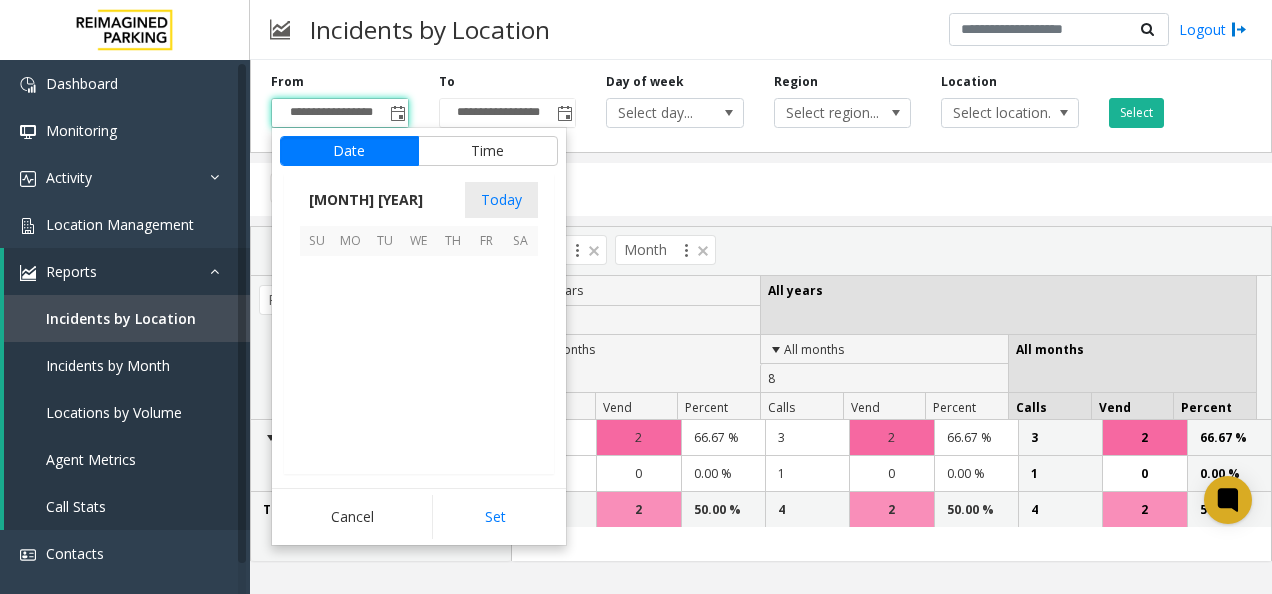 scroll, scrollTop: 358428, scrollLeft: 0, axis: vertical 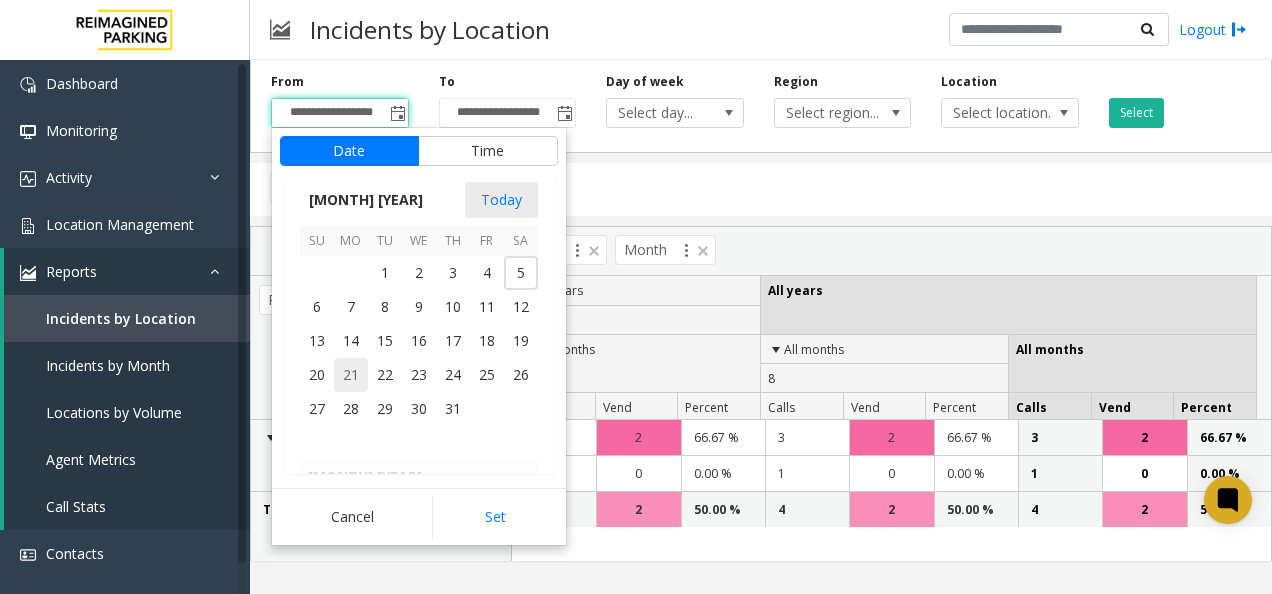 click on "21" at bounding box center (351, 375) 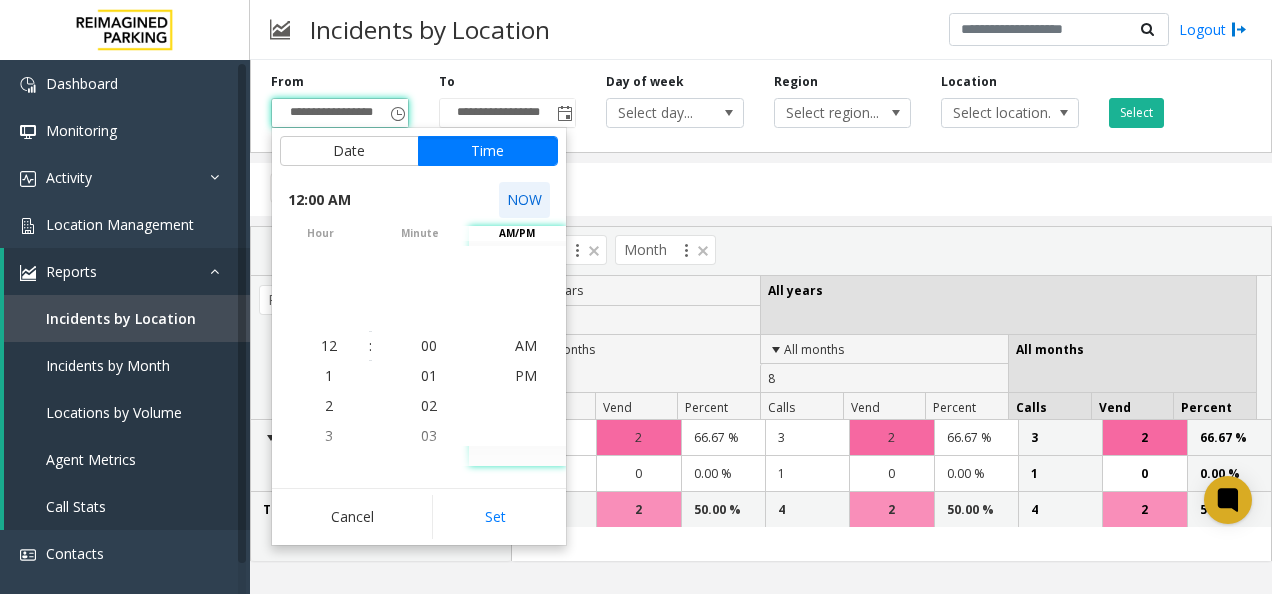 click on "NOW" 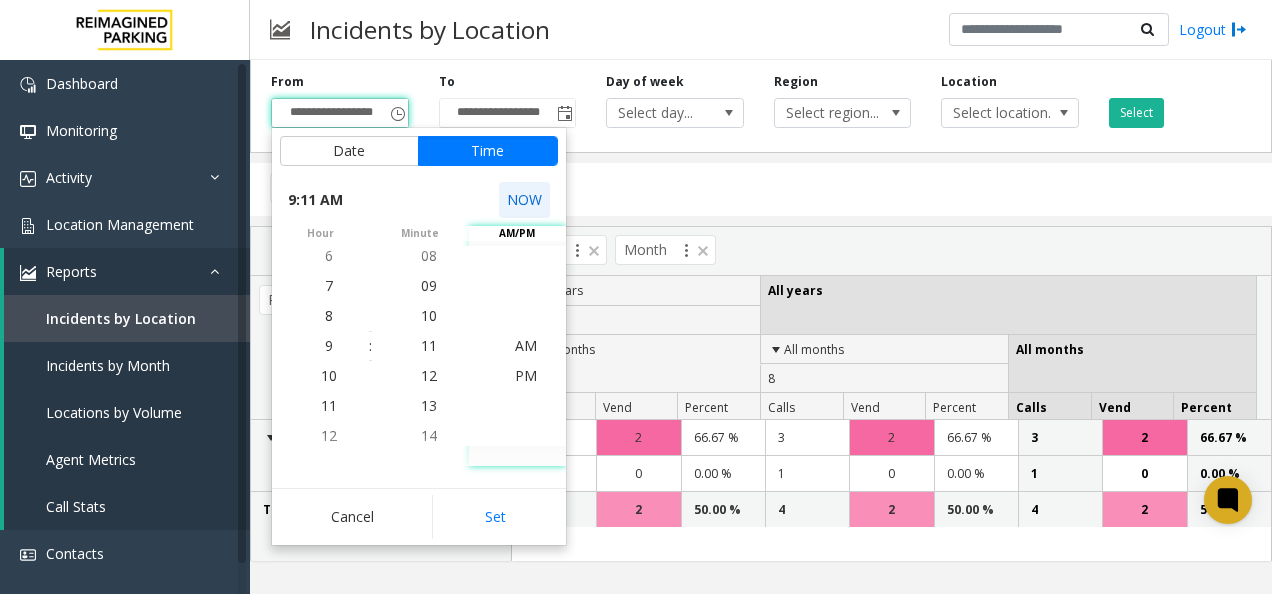 click on "NOW" 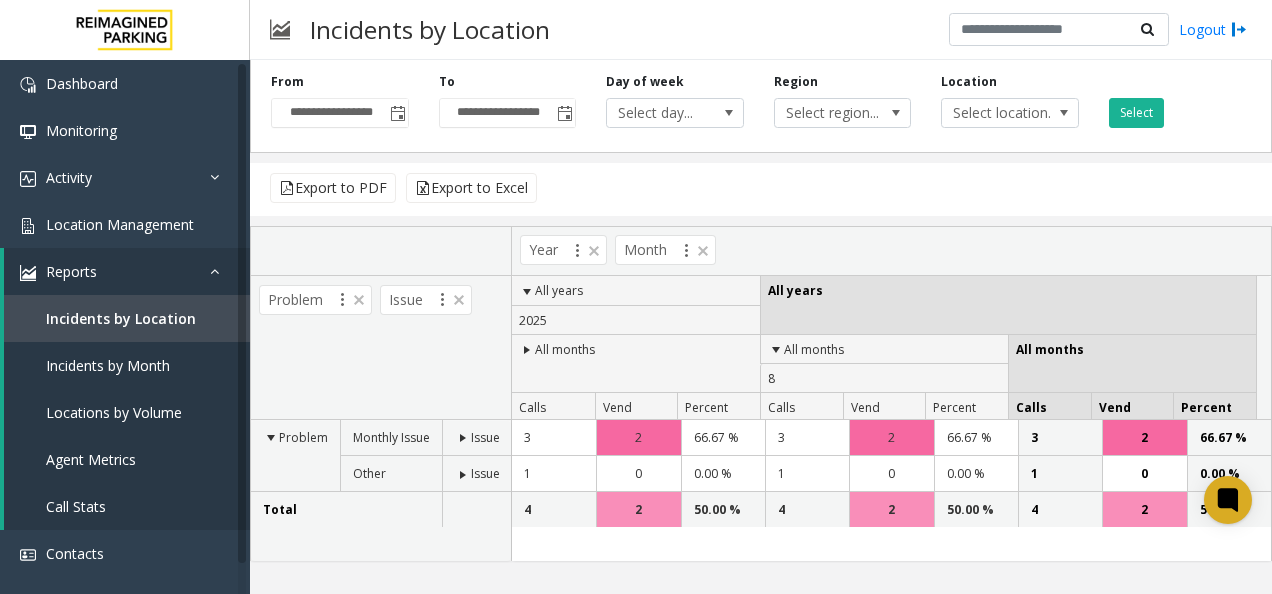click on "**********" 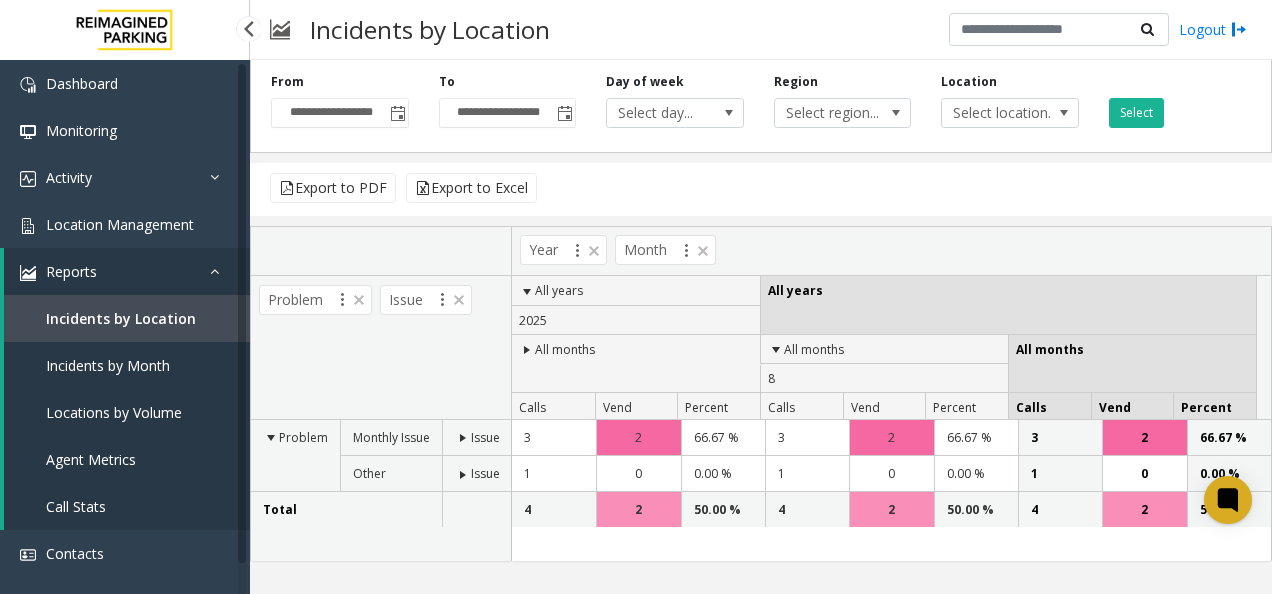click on "Incidents by Month" at bounding box center (108, 365) 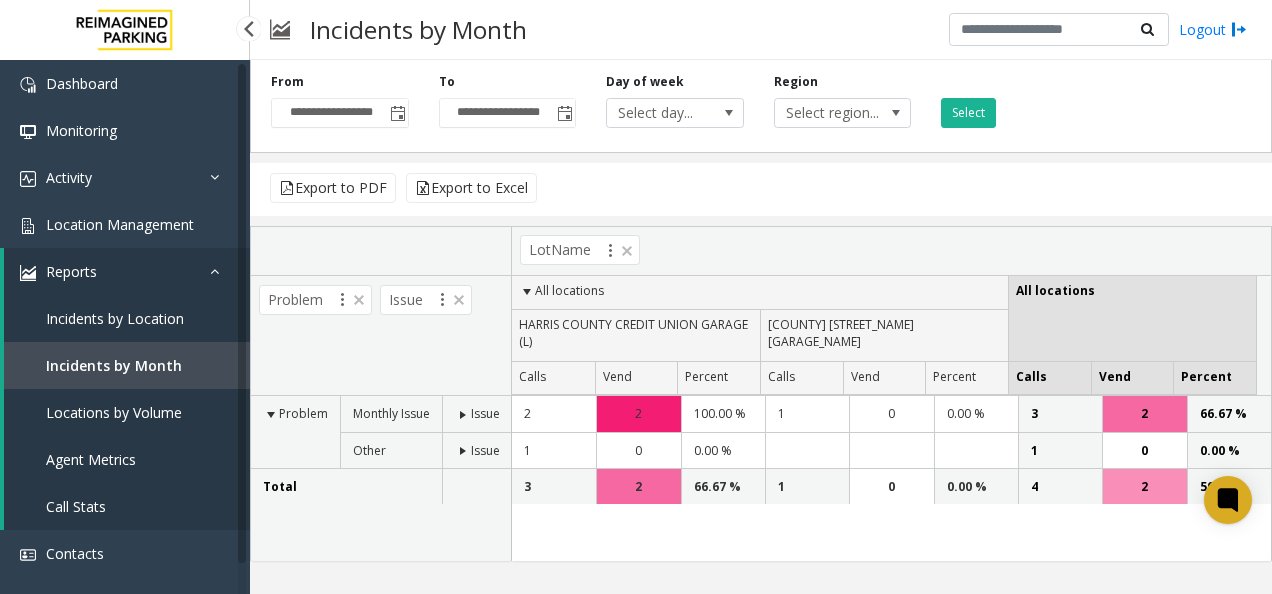 scroll, scrollTop: 32, scrollLeft: 0, axis: vertical 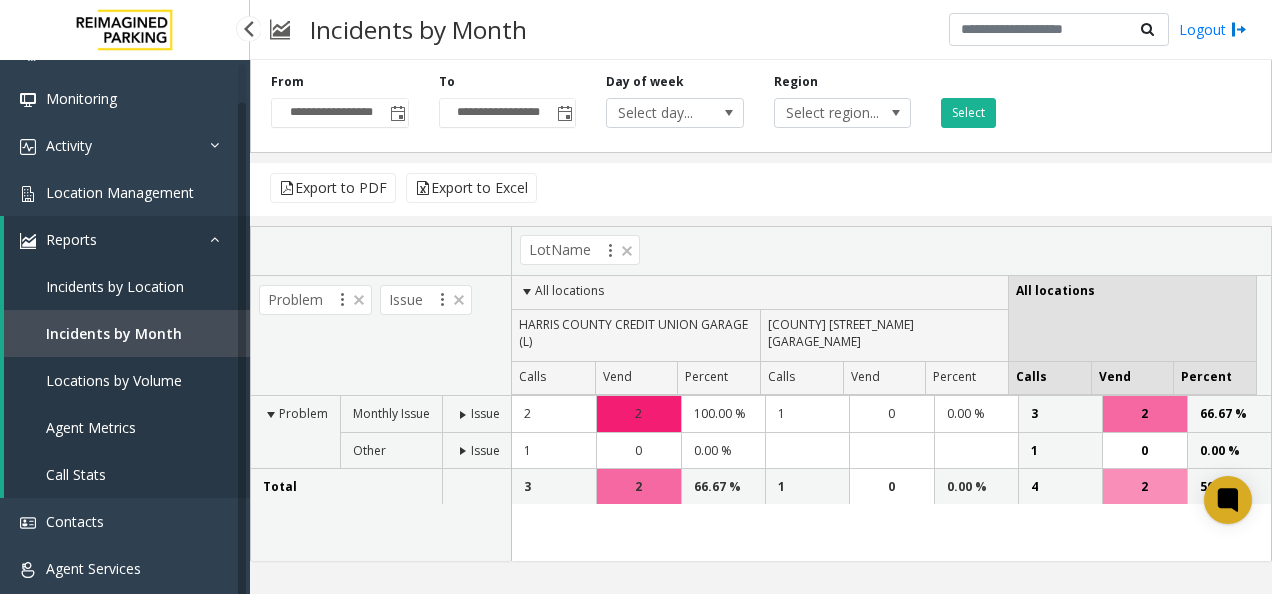 click on "Call Stats" at bounding box center (76, 474) 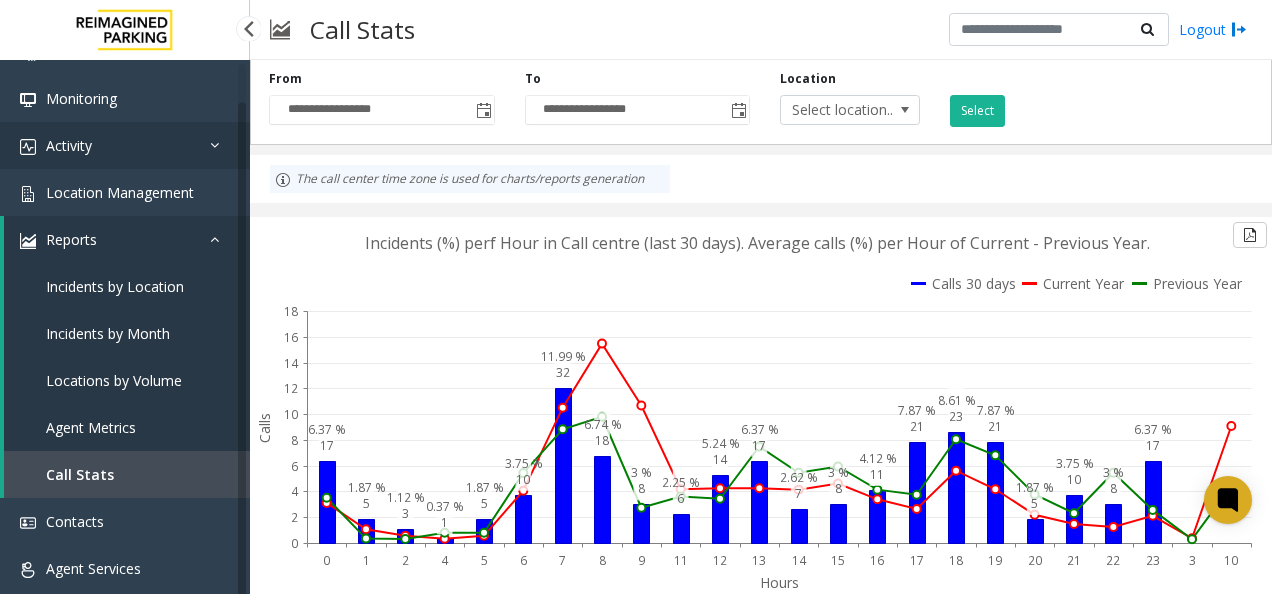 click on "Activity" at bounding box center (125, 145) 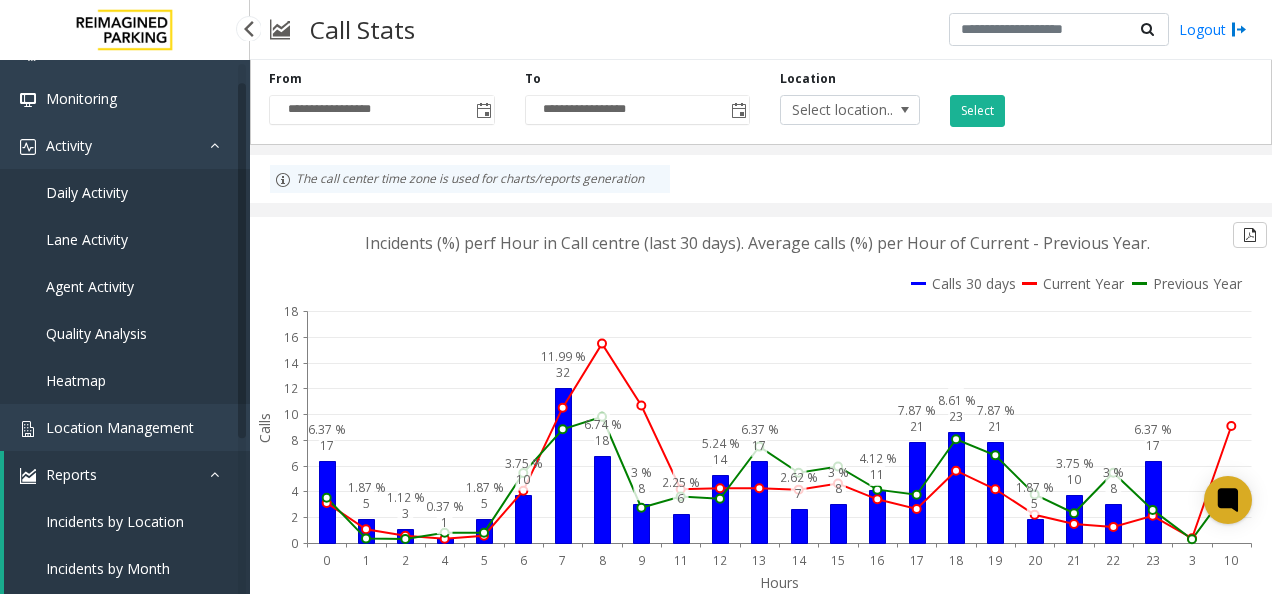 click on "Daily Activity" at bounding box center [87, 192] 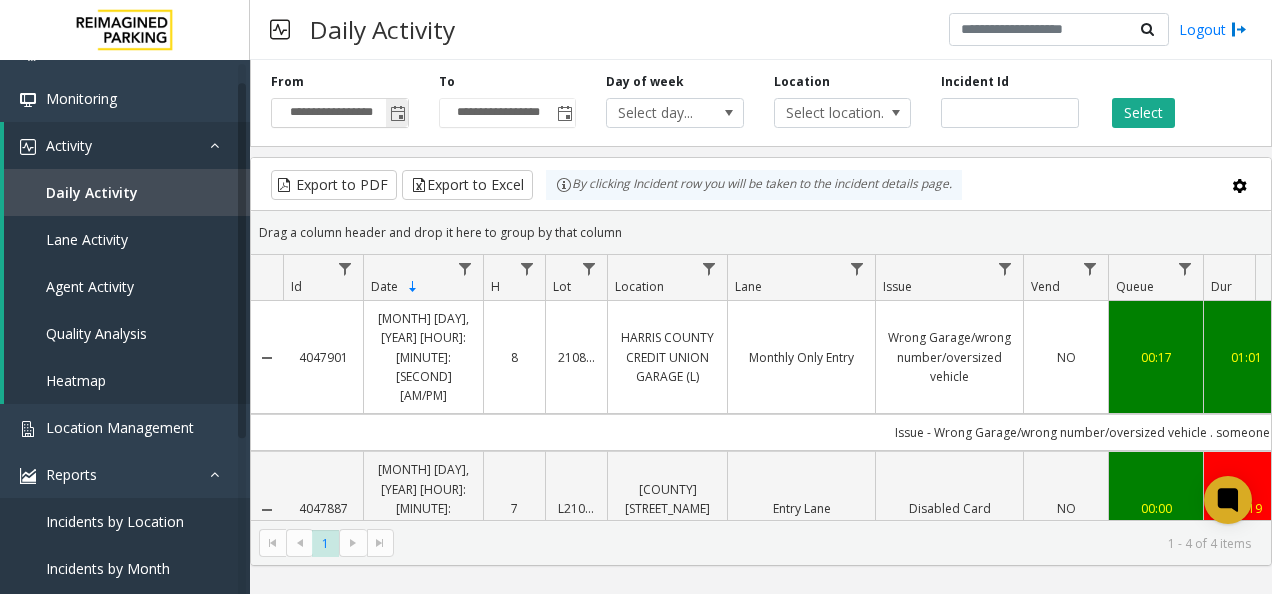 click 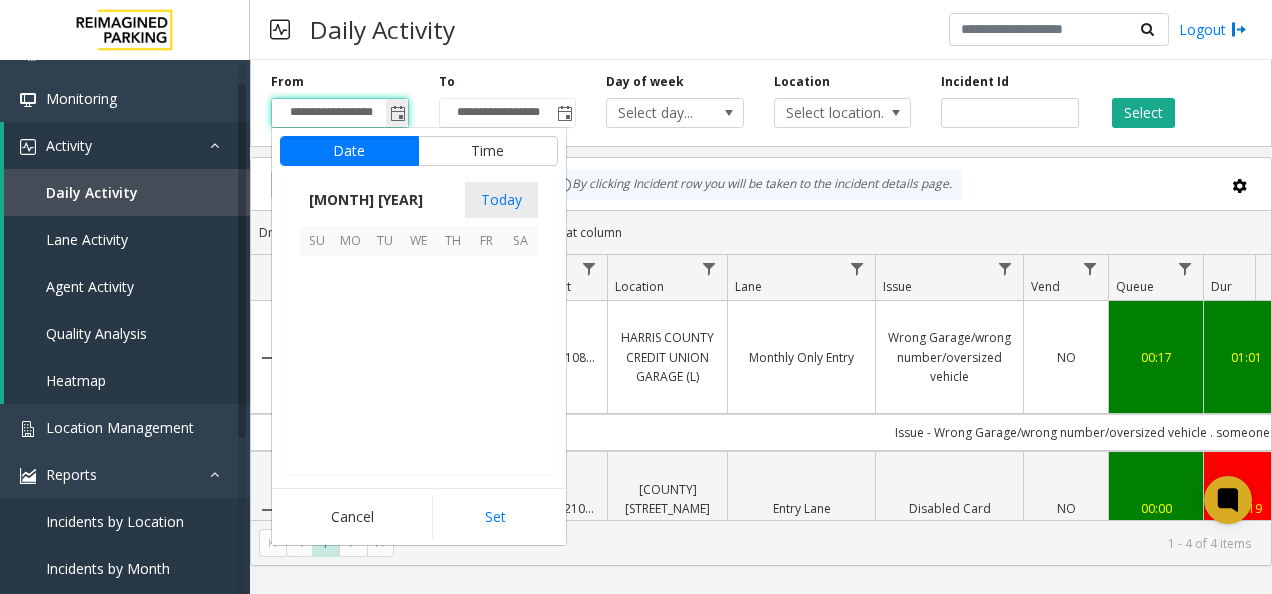 scroll, scrollTop: 358666, scrollLeft: 0, axis: vertical 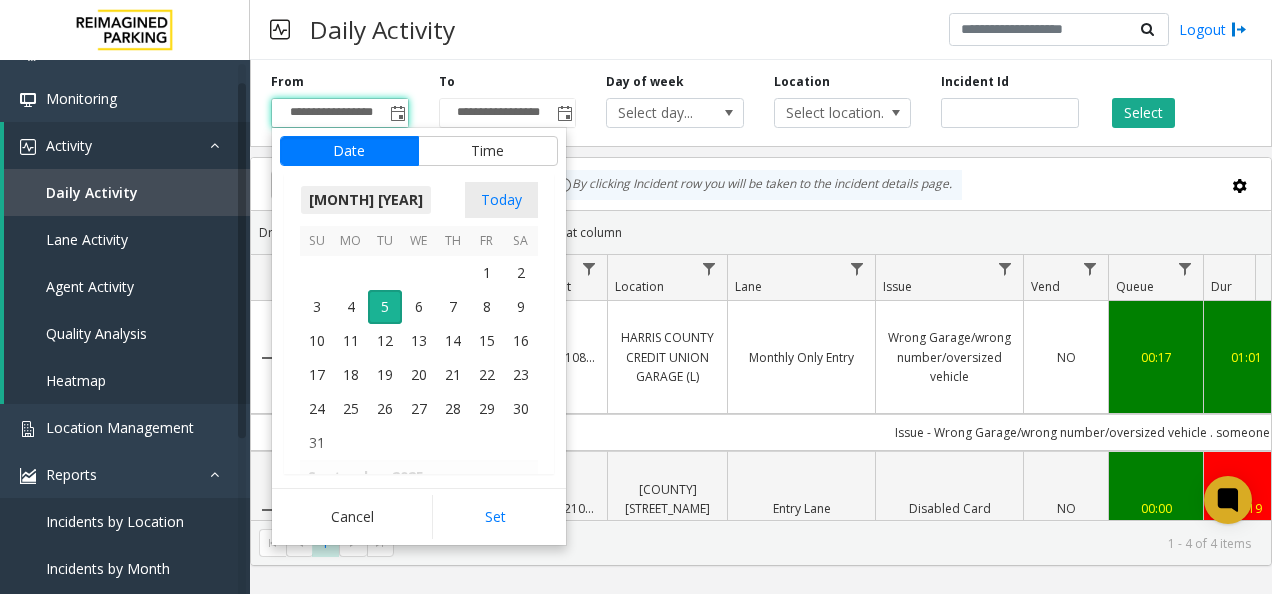 click on "[MONTH] [YEAR]" at bounding box center [366, 200] 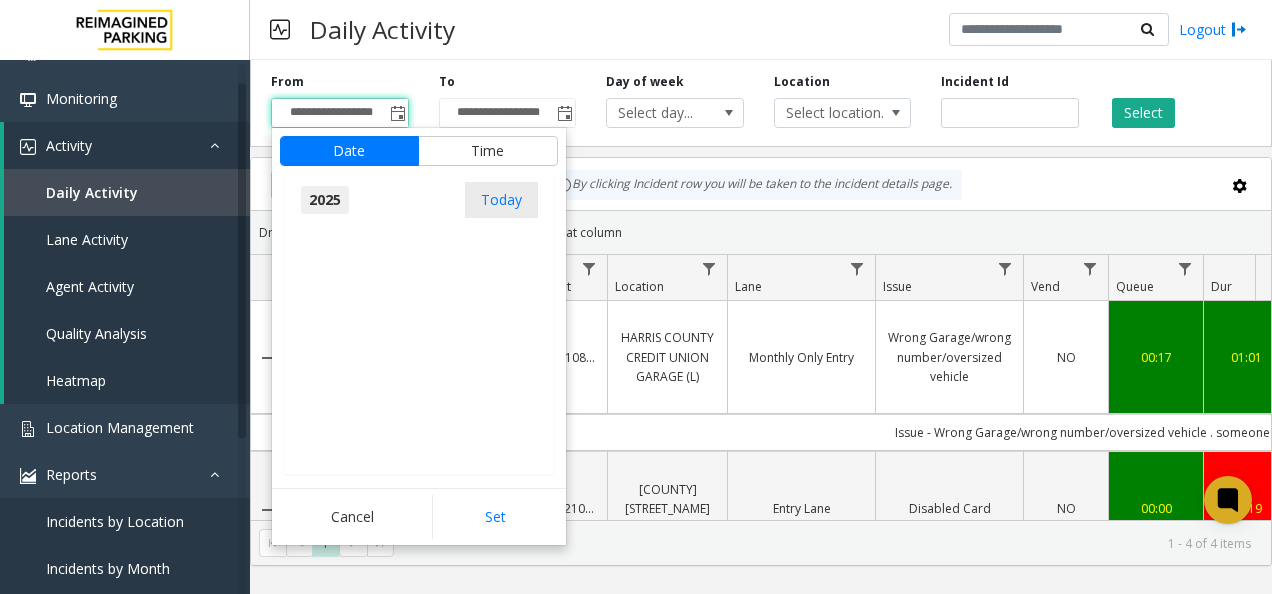 scroll, scrollTop: 21347, scrollLeft: 0, axis: vertical 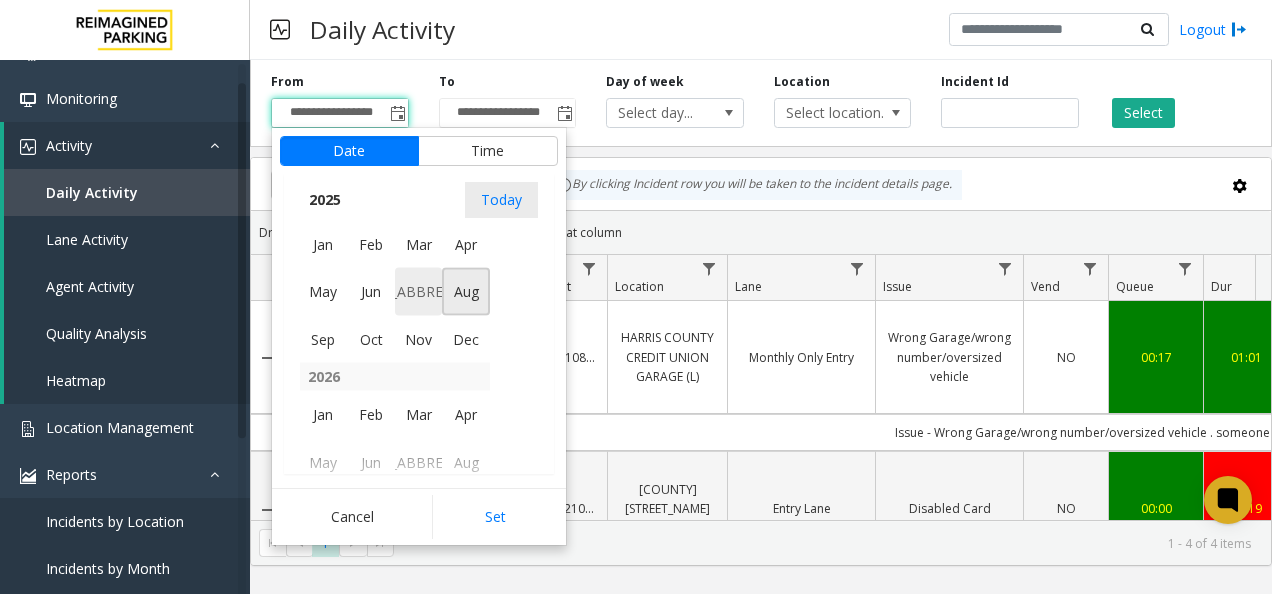 click on "[MONTH_ABBREVIATION]" at bounding box center [419, 292] 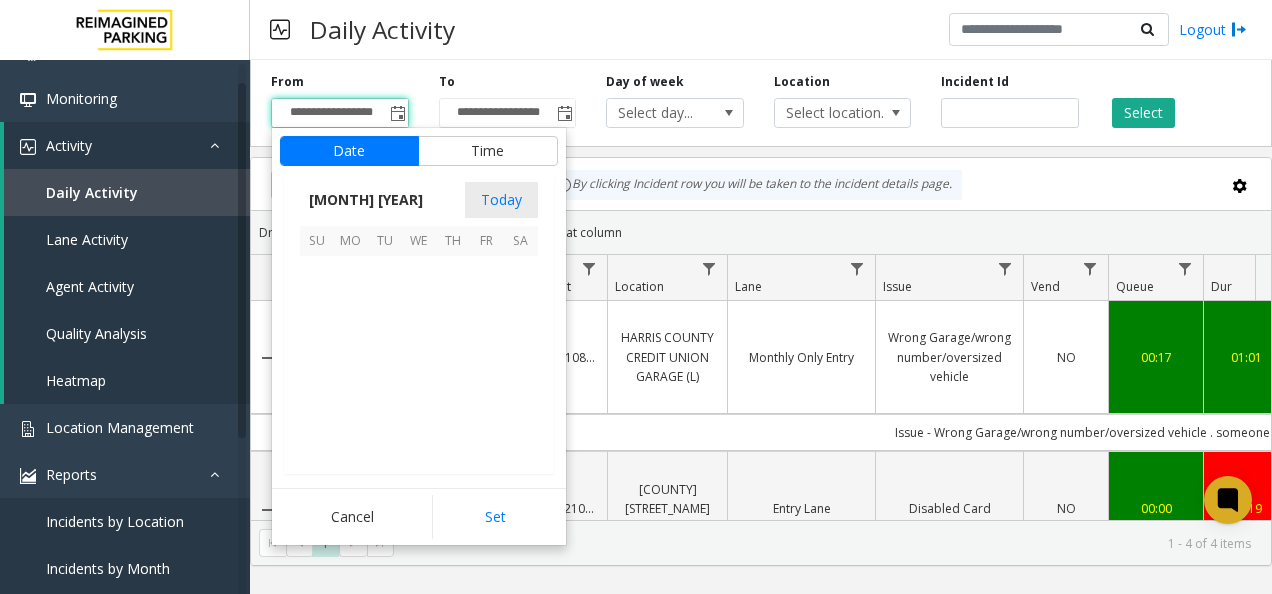 scroll, scrollTop: 358428, scrollLeft: 0, axis: vertical 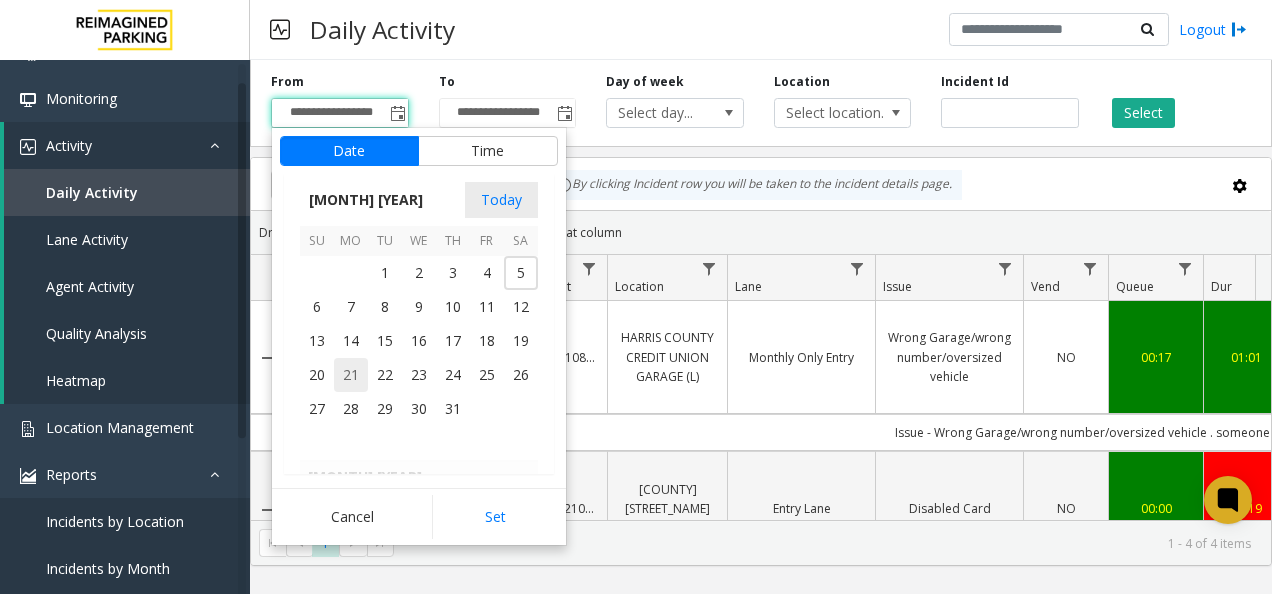 click on "21" at bounding box center (351, 375) 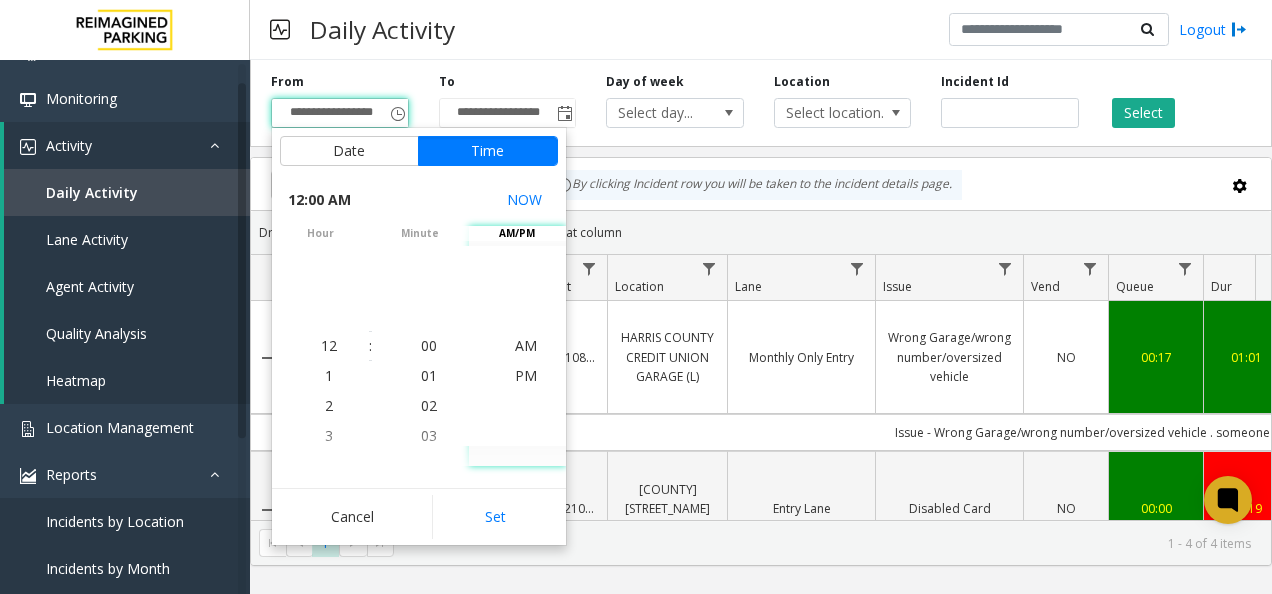 click on "Set" 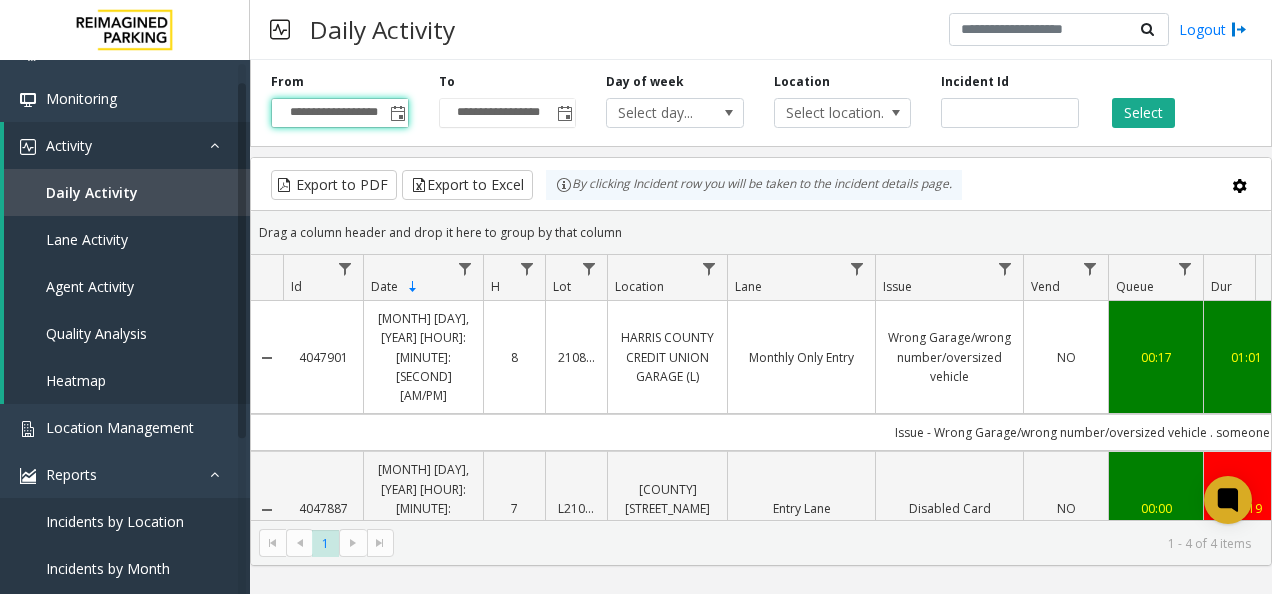 scroll, scrollTop: 0, scrollLeft: 1, axis: horizontal 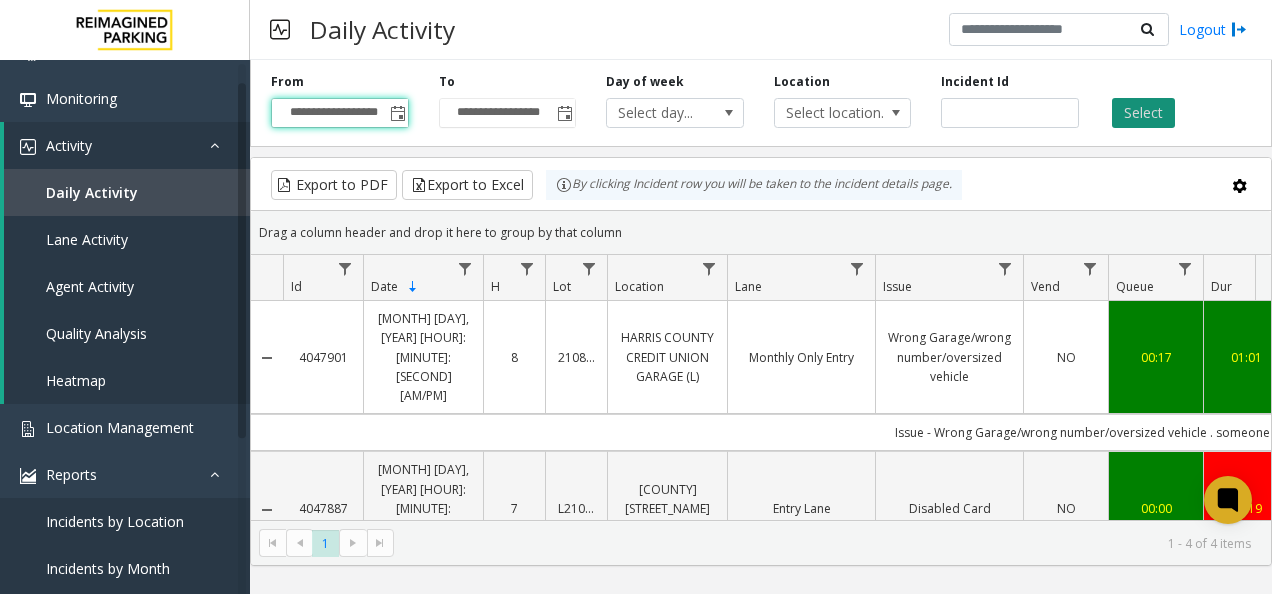 click on "Select" 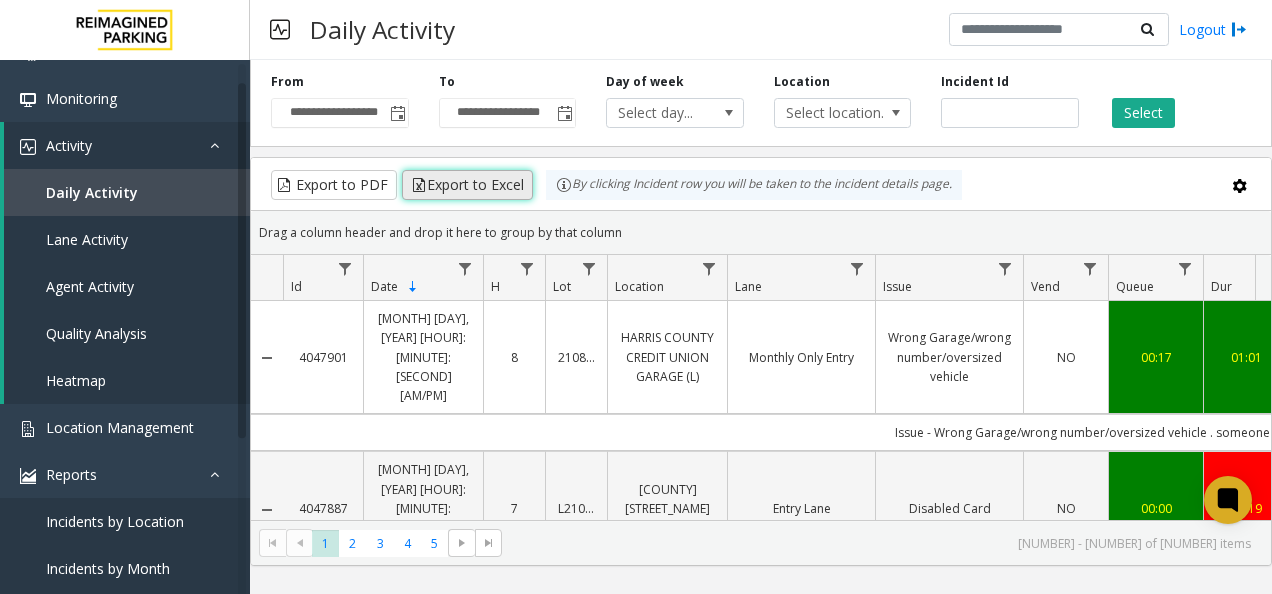 click on "Export to Excel" 